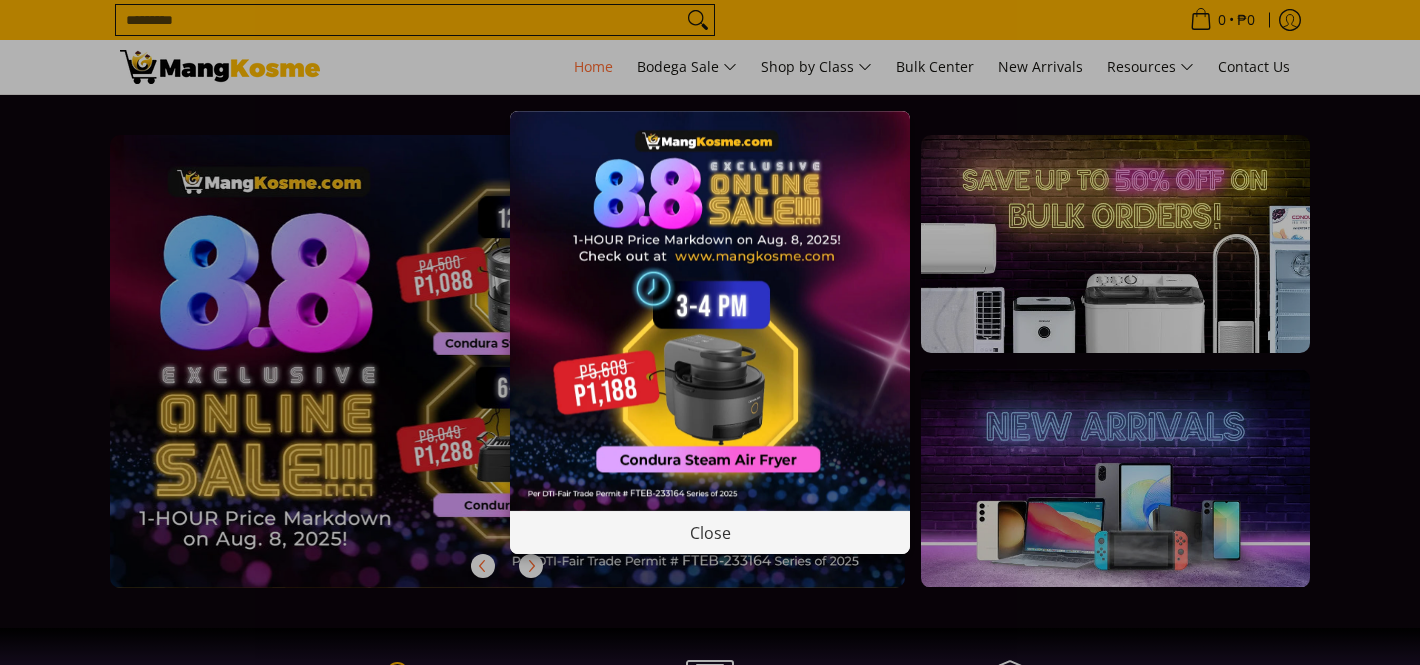 scroll, scrollTop: 0, scrollLeft: 0, axis: both 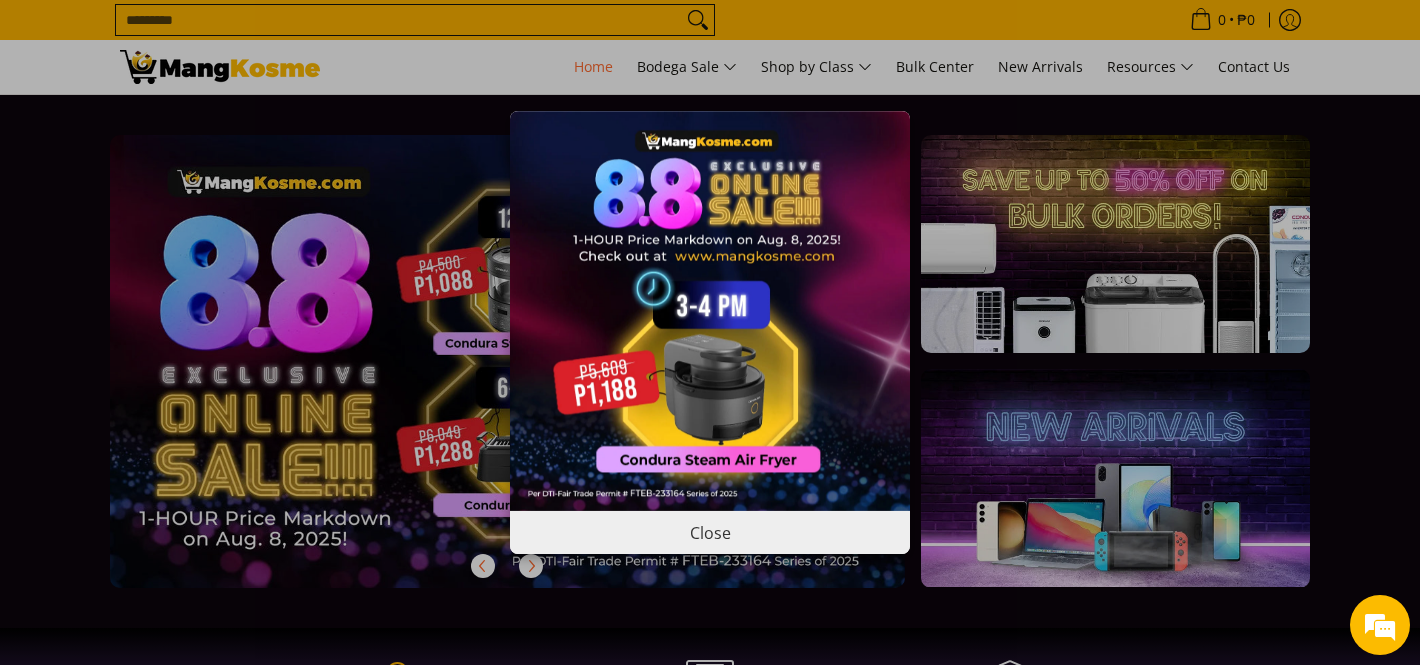 click on "Close" at bounding box center (710, 532) 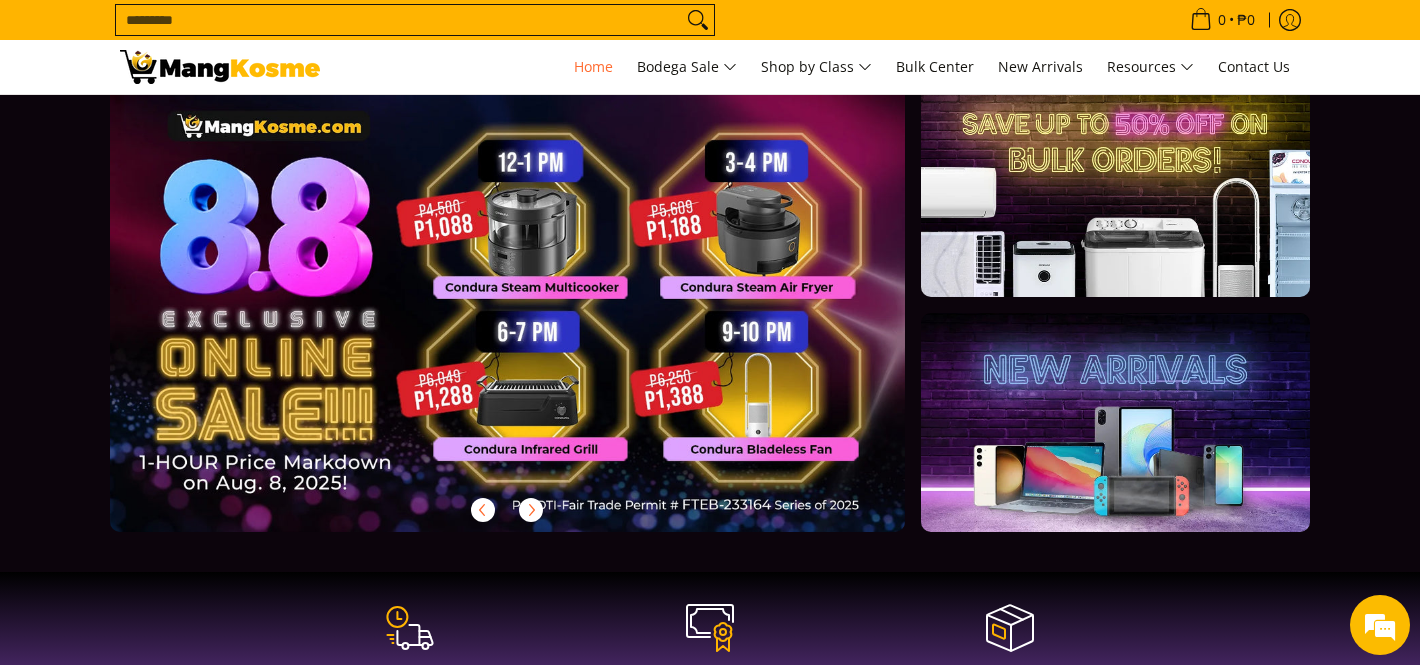 scroll, scrollTop: 0, scrollLeft: 0, axis: both 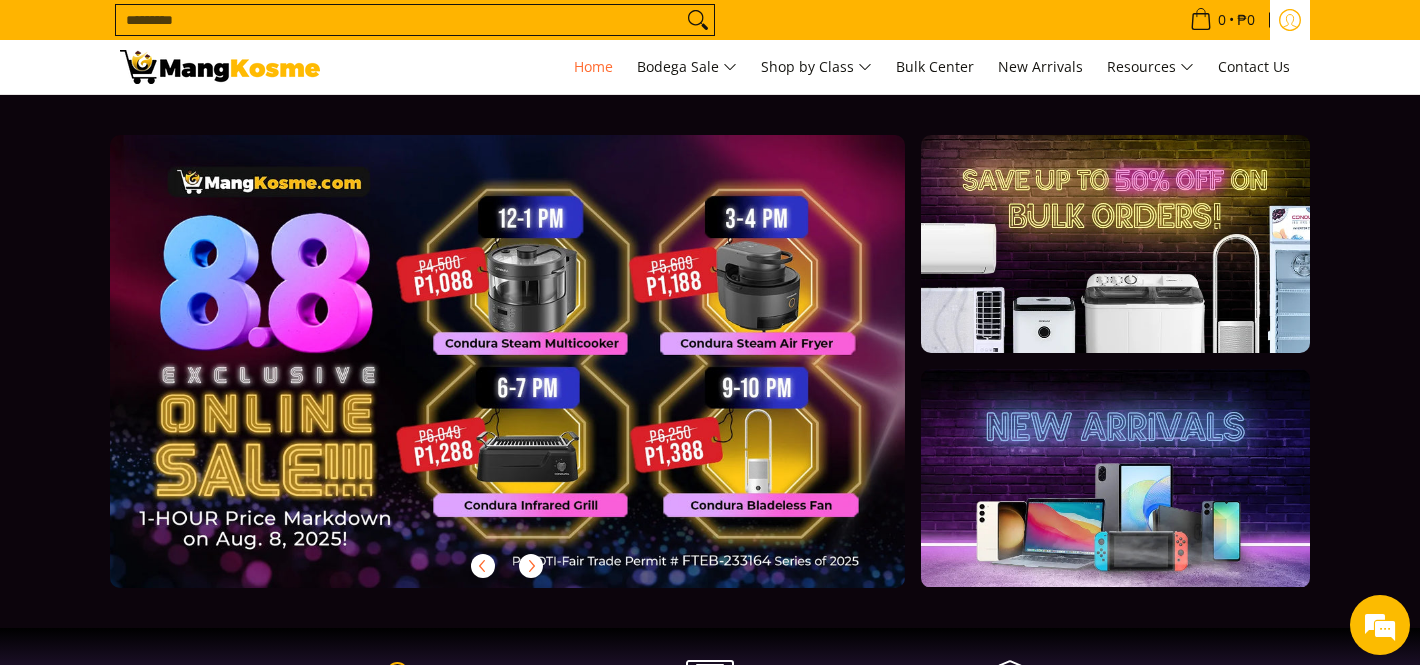 click 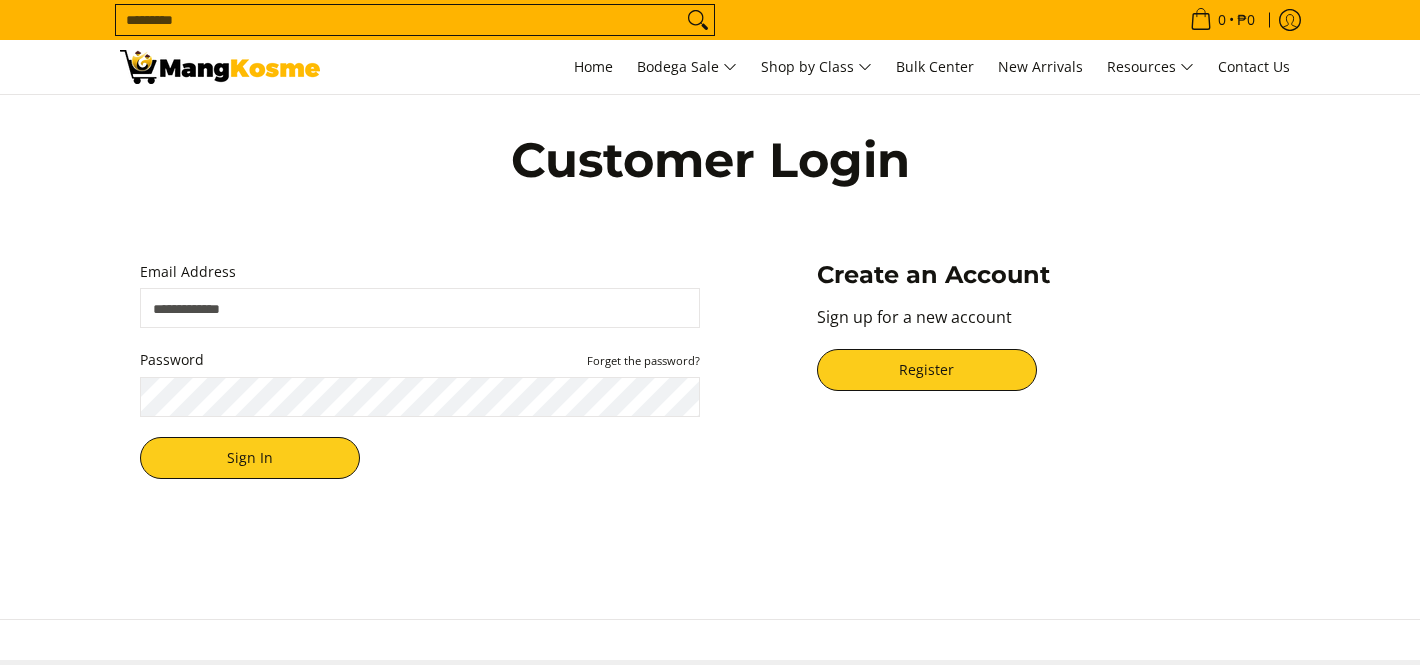 scroll, scrollTop: 0, scrollLeft: 0, axis: both 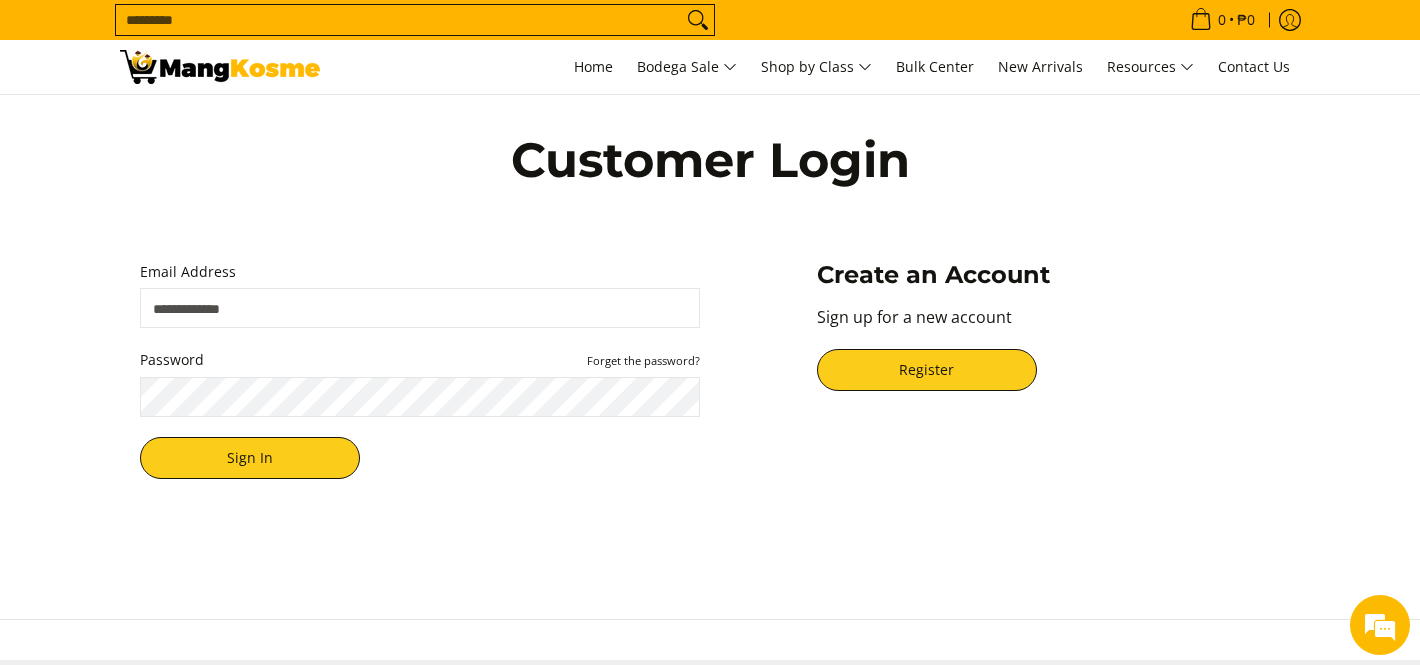 click on "Instructions for resetting your password have been sent.
Email Address
Password Forget the password?
Sign In
Reset Password
We will send you an email to reset your password.
Email Address
Submit
Cancel
Create an Account
Sign up for a new account
Register" at bounding box center [710, 370] 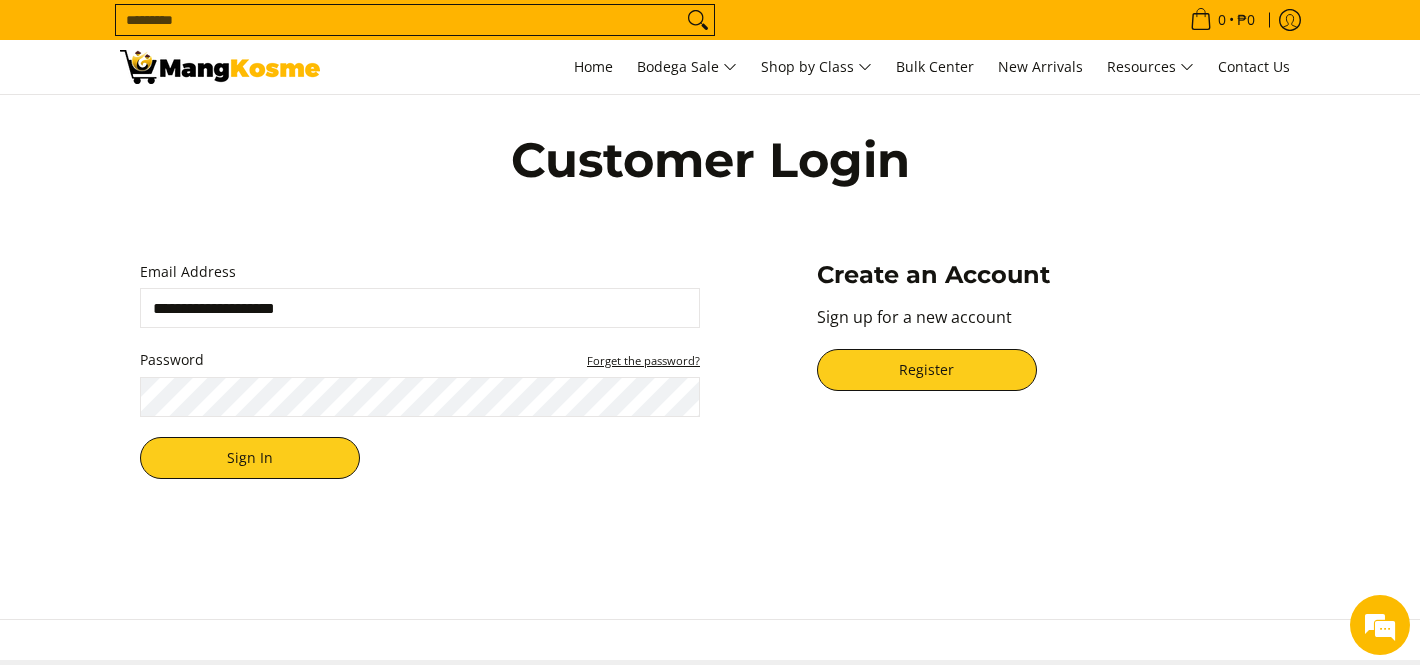 type 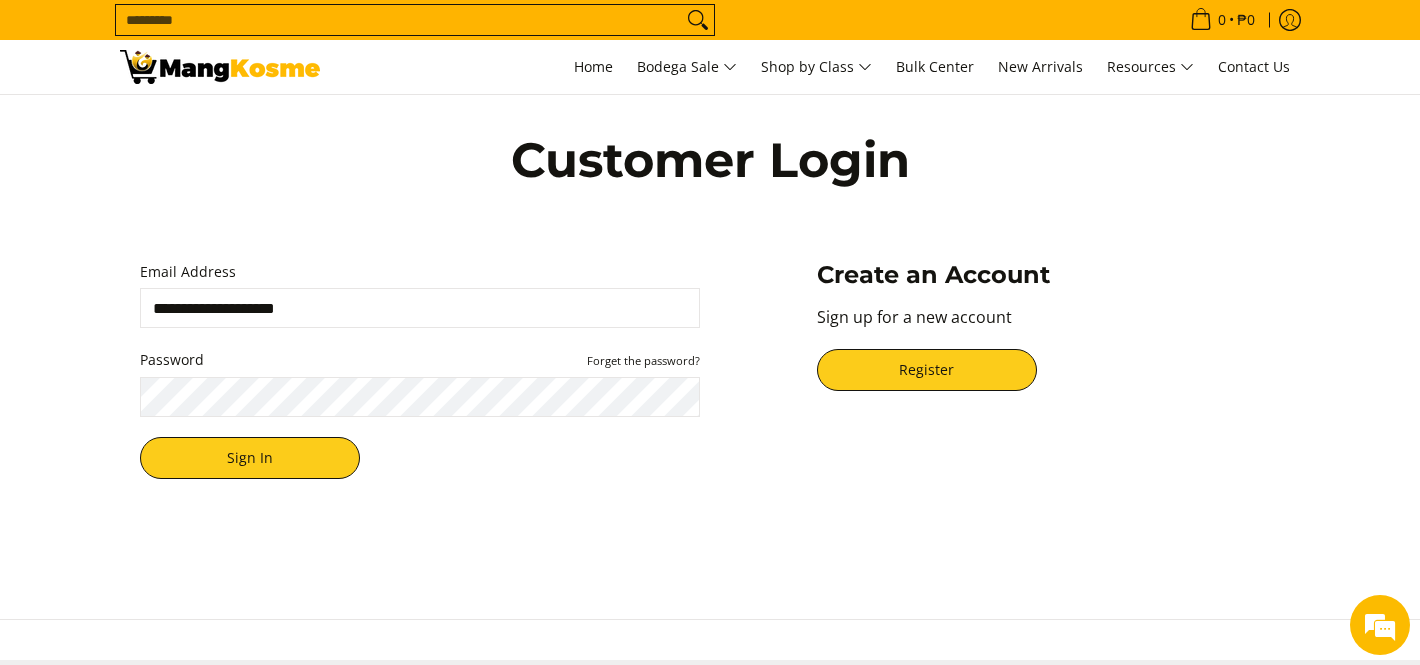 click on "Password Forget the password?" at bounding box center (420, 360) 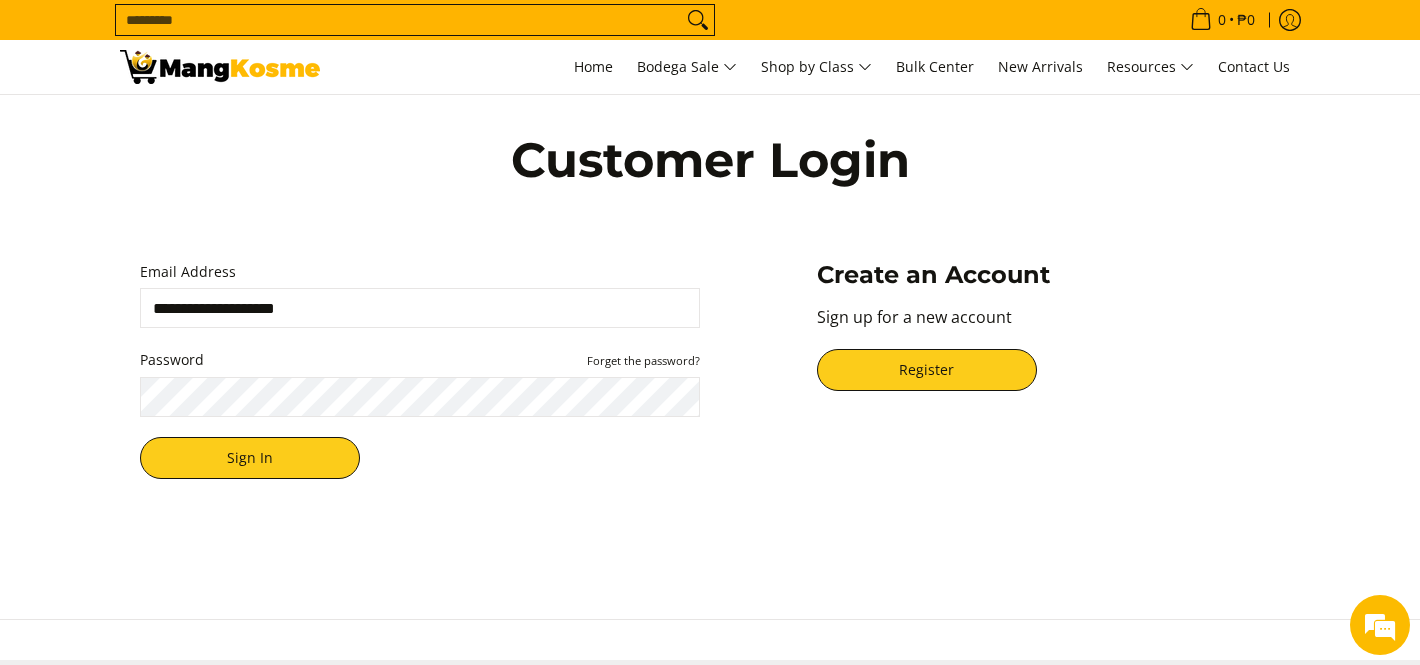 click on "**********" at bounding box center [710, 297] 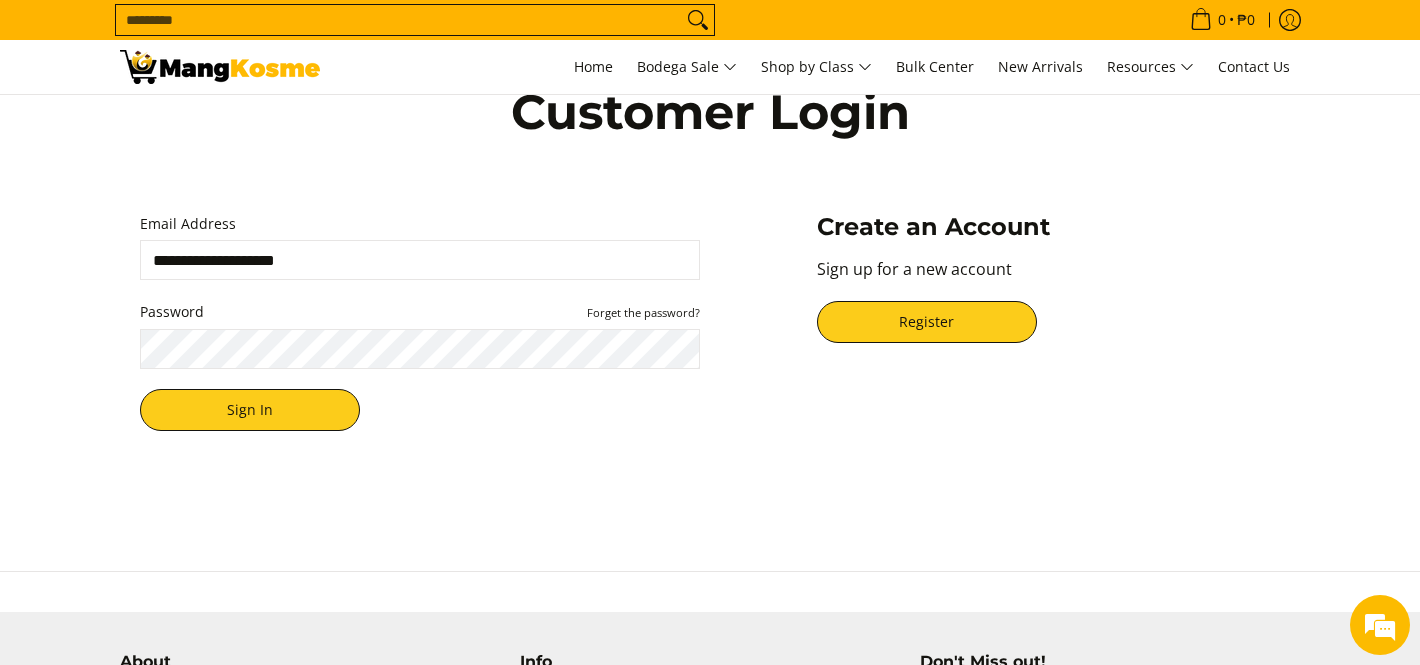 scroll, scrollTop: 50, scrollLeft: 0, axis: vertical 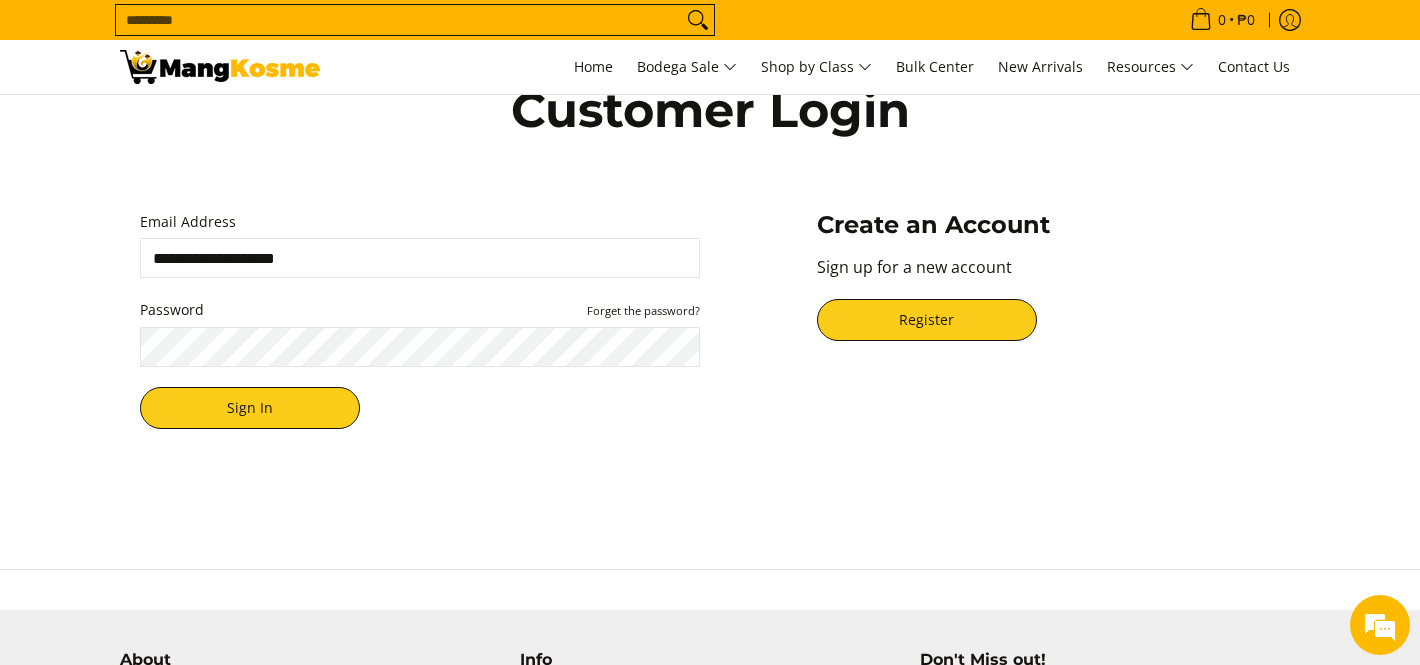 click on "**********" at bounding box center [710, 247] 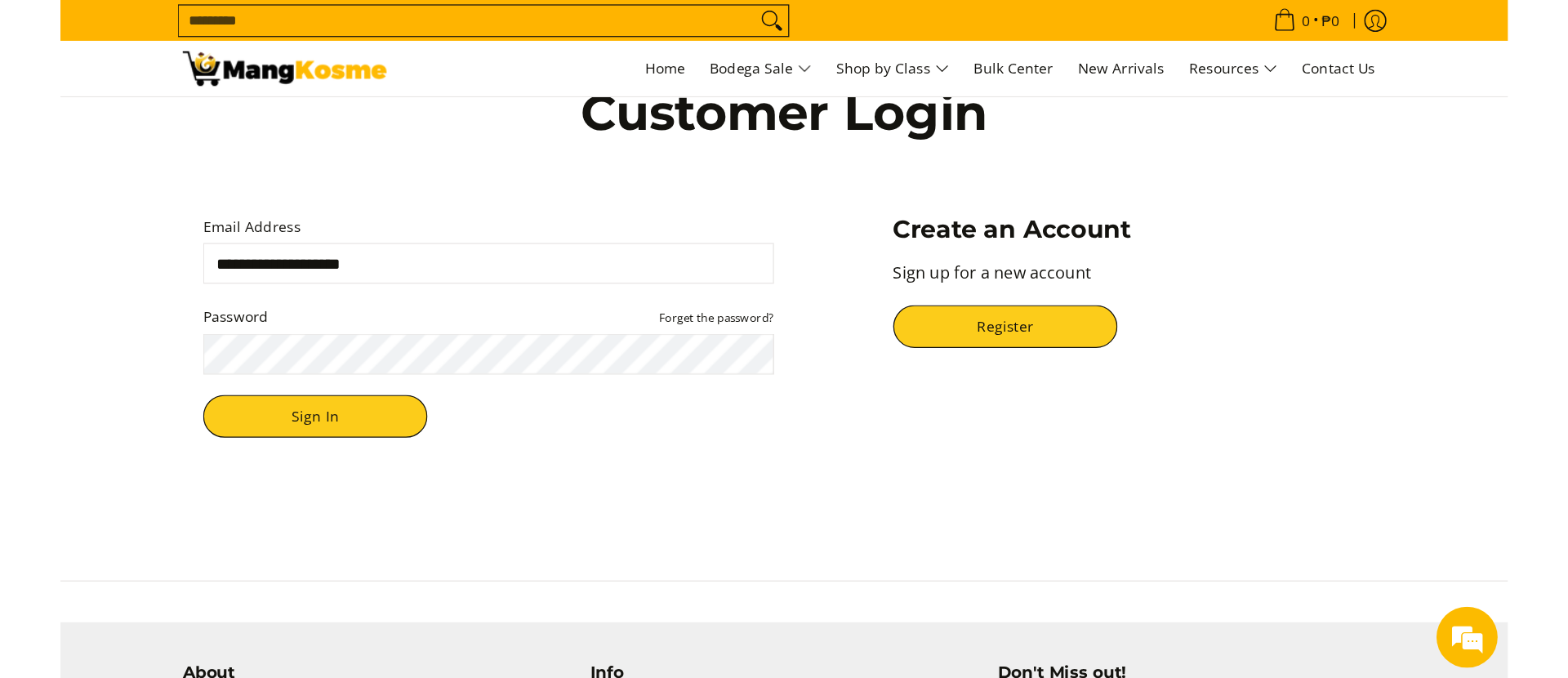 scroll, scrollTop: 0, scrollLeft: 0, axis: both 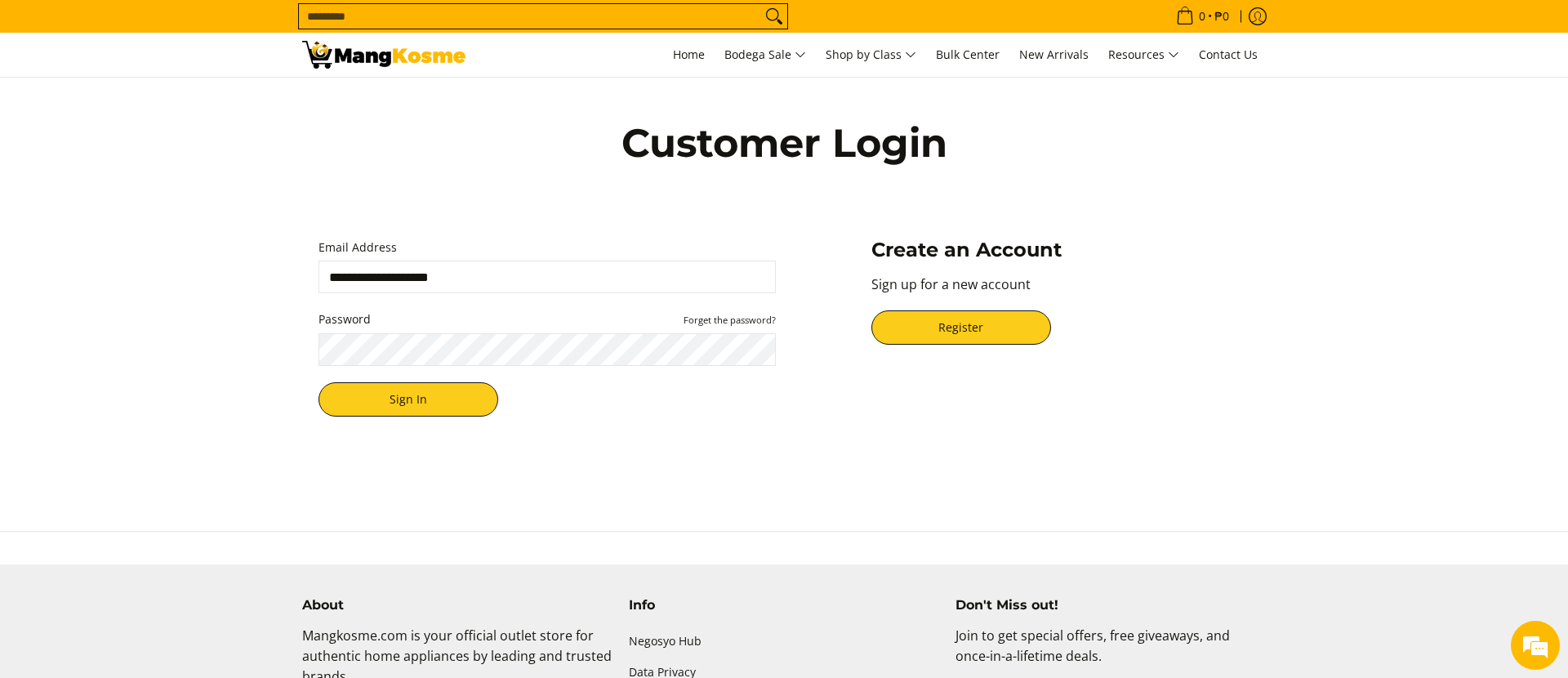 click on "**********" at bounding box center (784, 255) 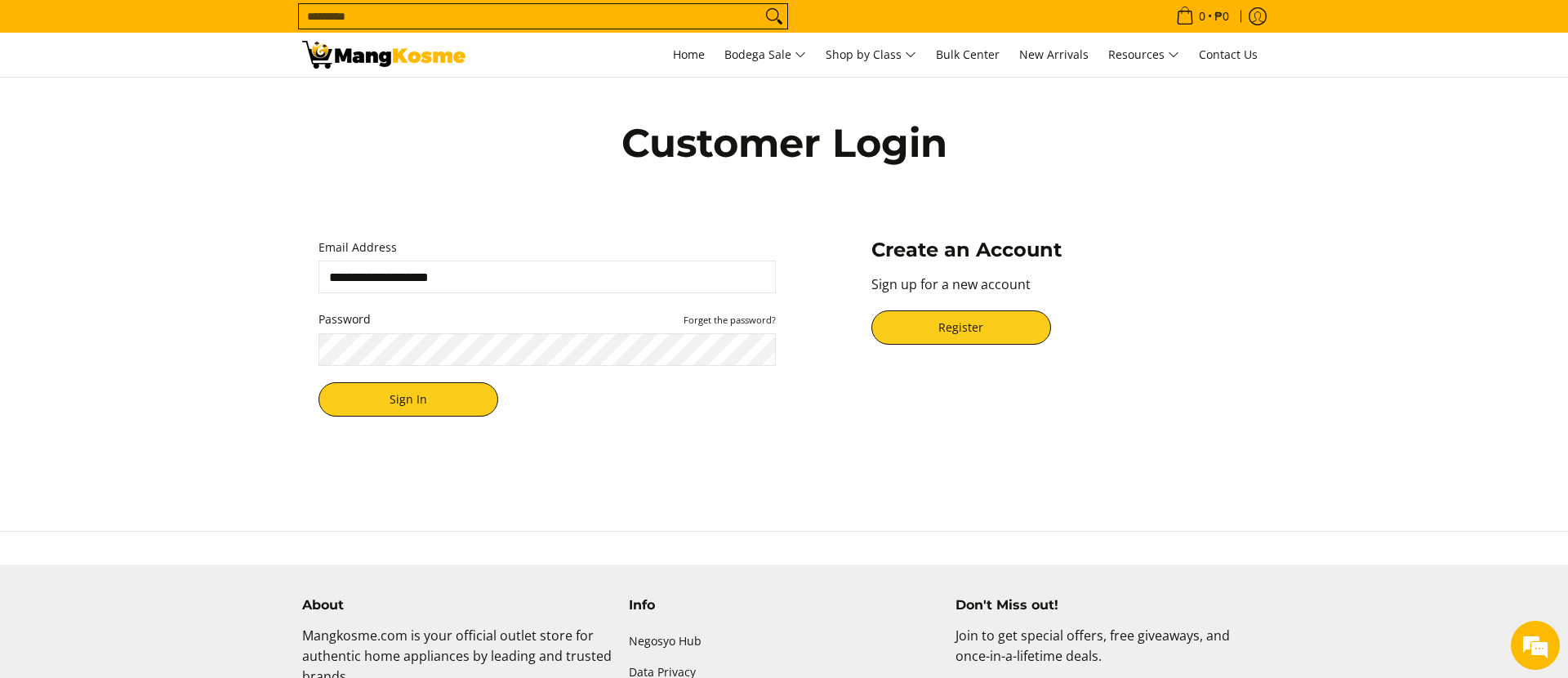 click on "Search..." at bounding box center (530, 16) 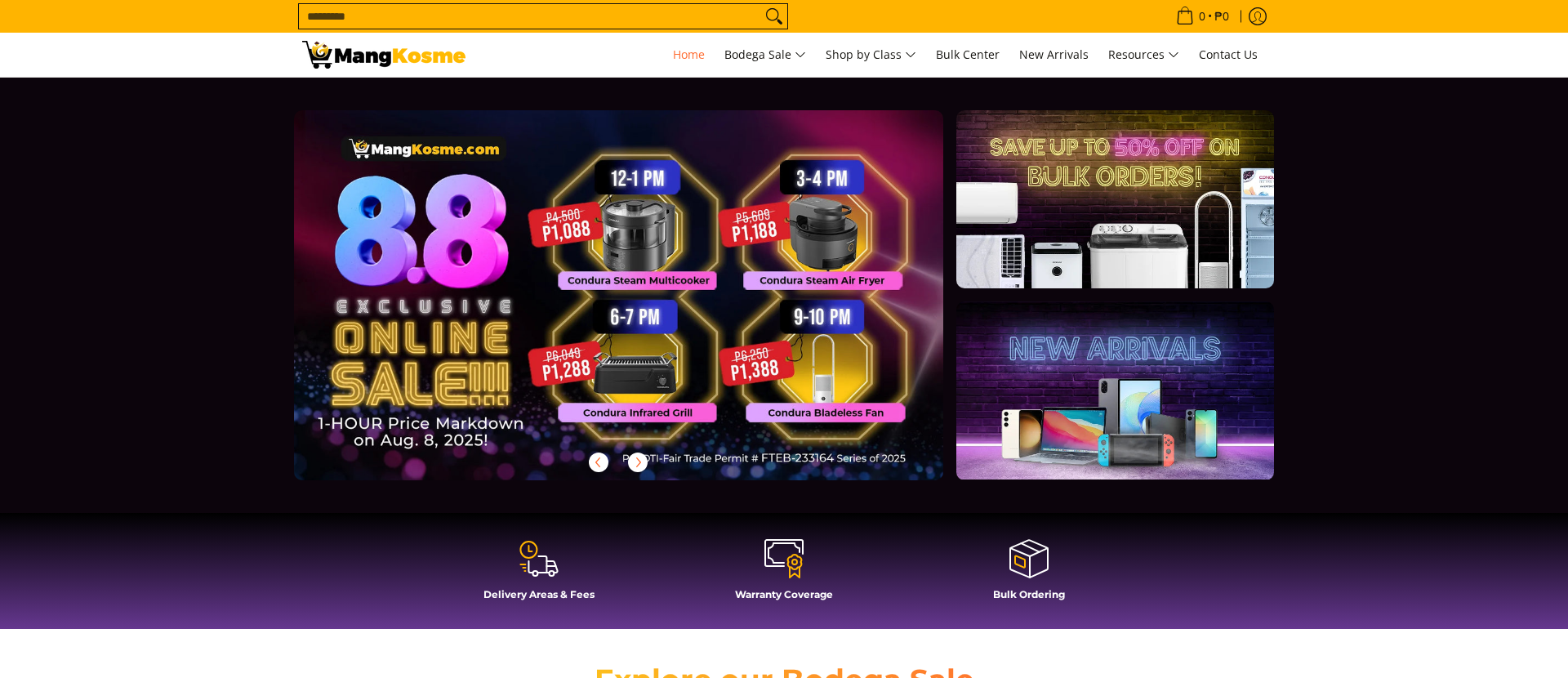 scroll, scrollTop: 0, scrollLeft: 0, axis: both 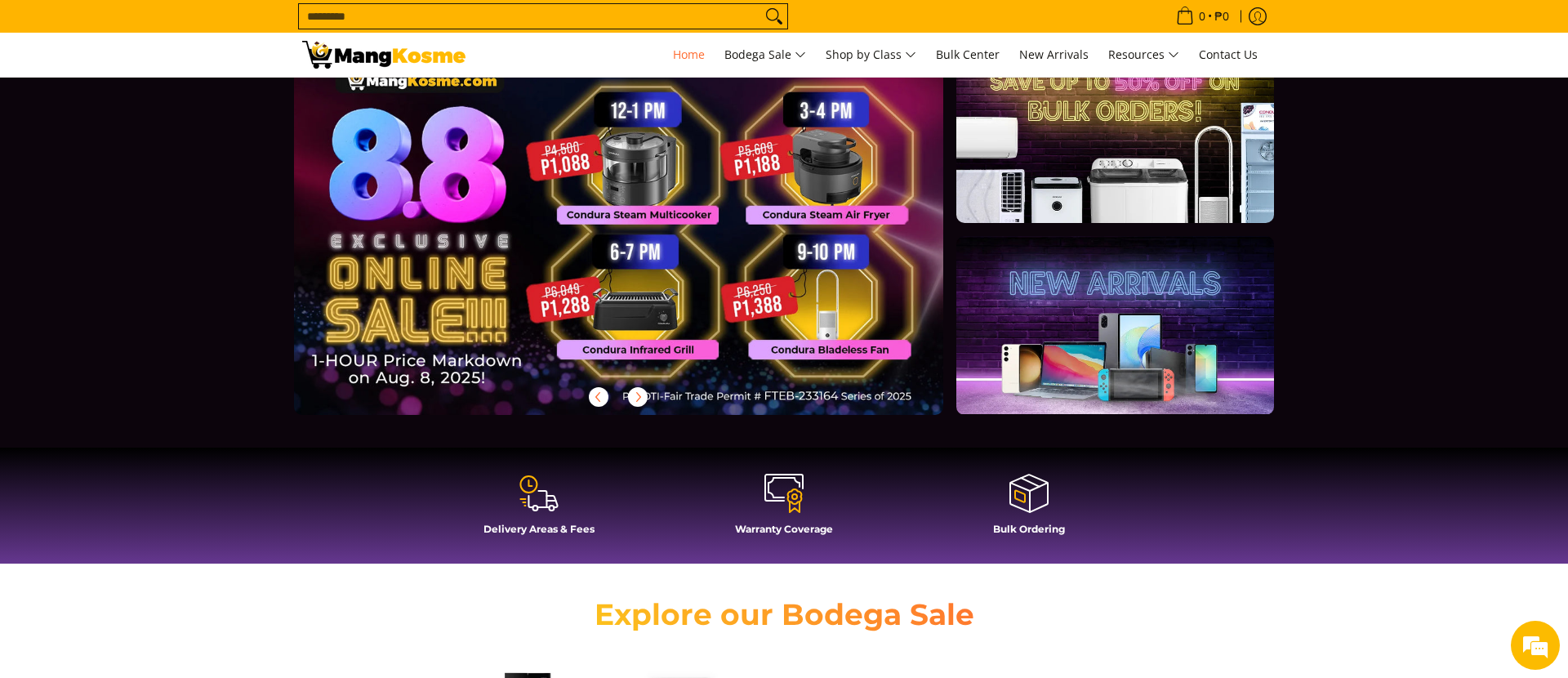 click at bounding box center [644, 243] 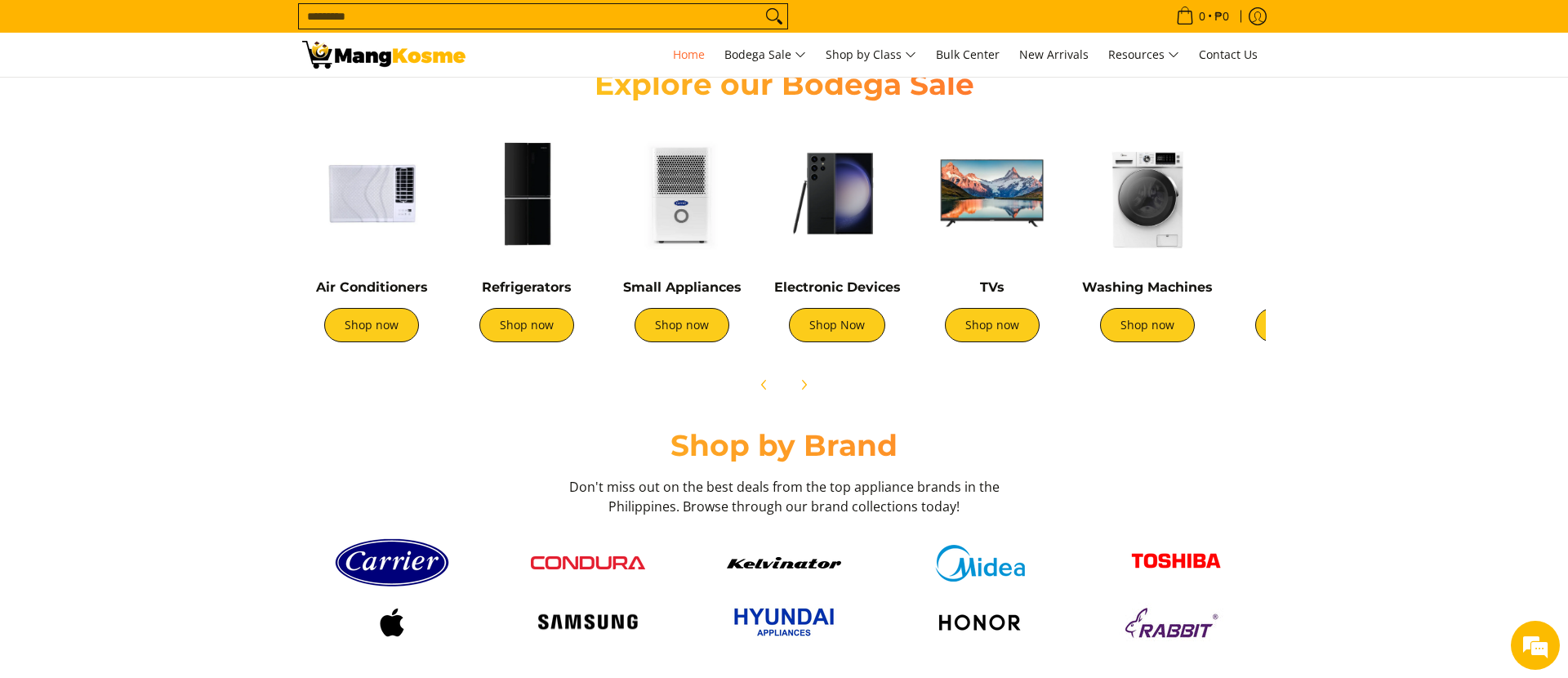 scroll, scrollTop: 0, scrollLeft: 0, axis: both 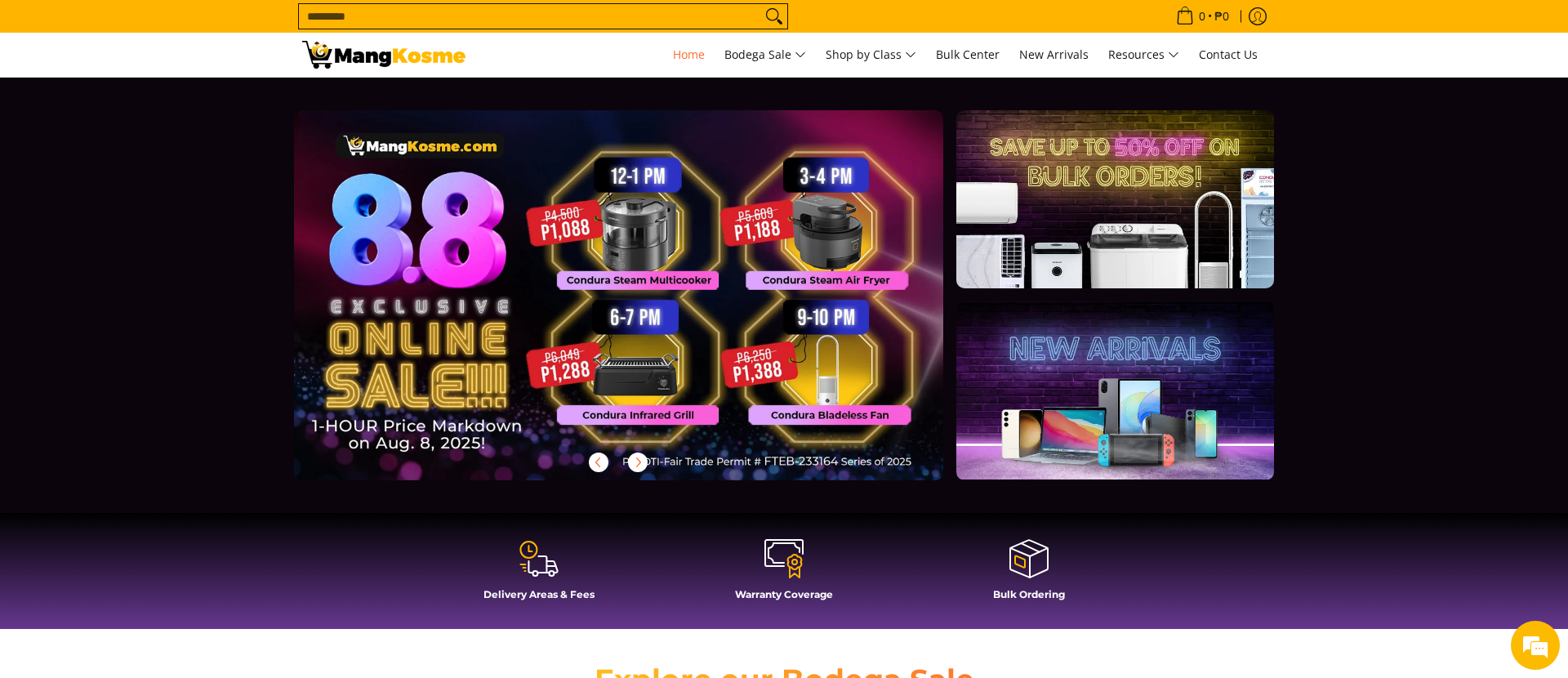 click at bounding box center (644, 308) 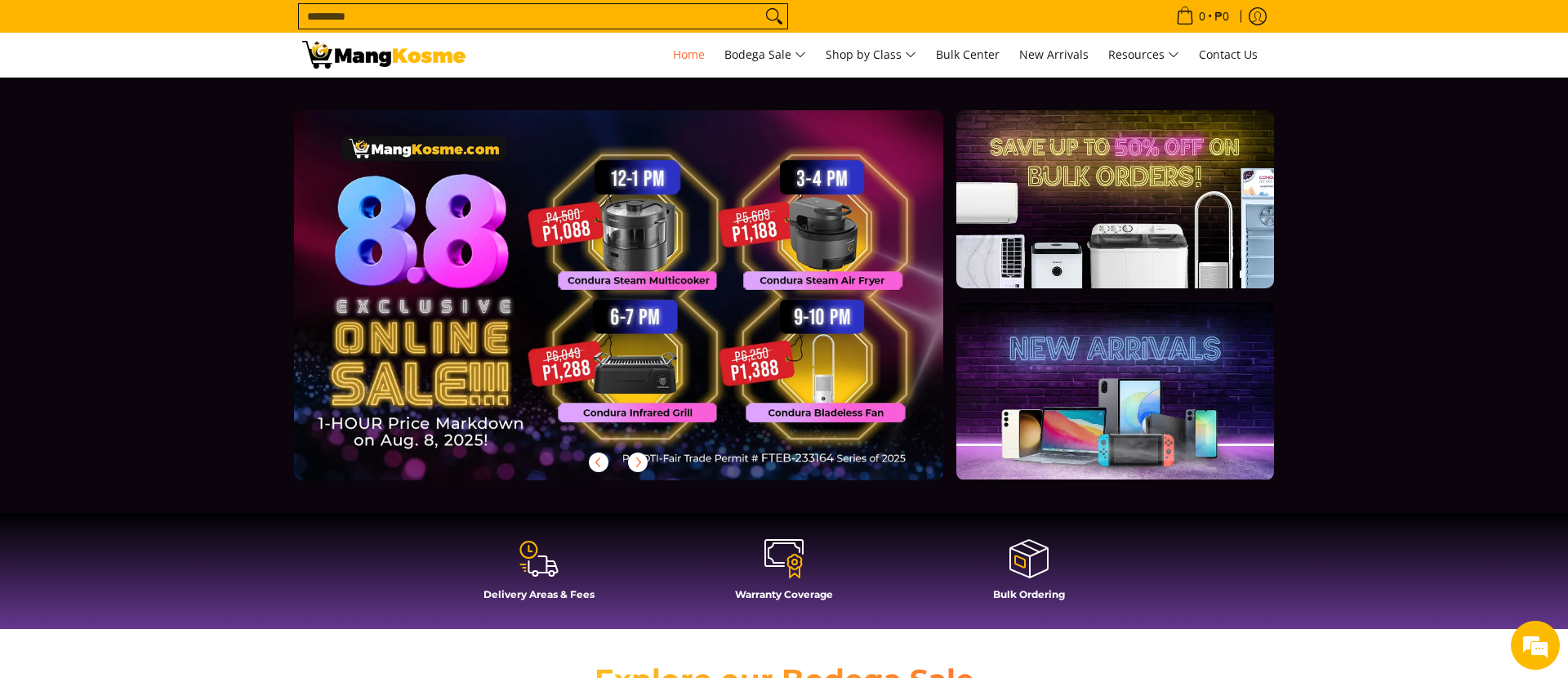 click on "Search..." at bounding box center [530, 16] 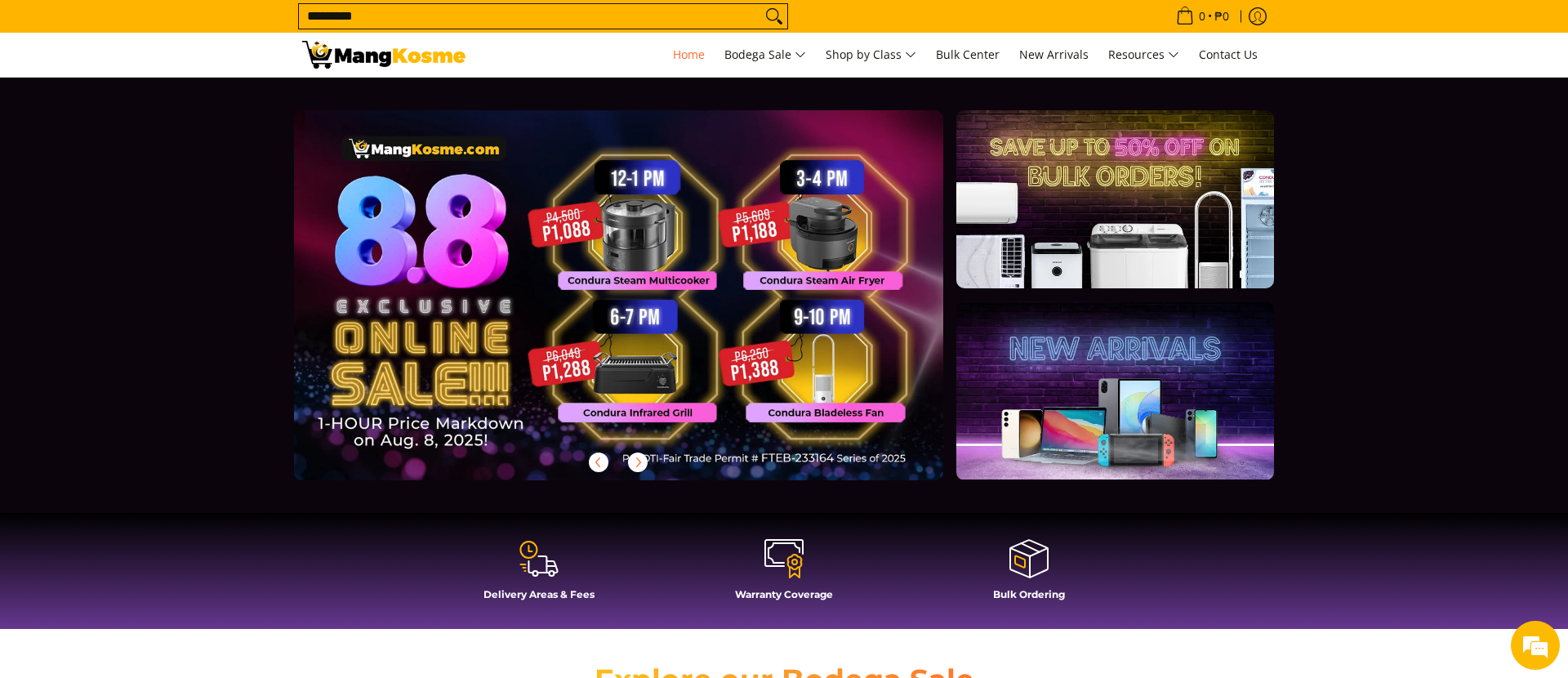 type on "*********" 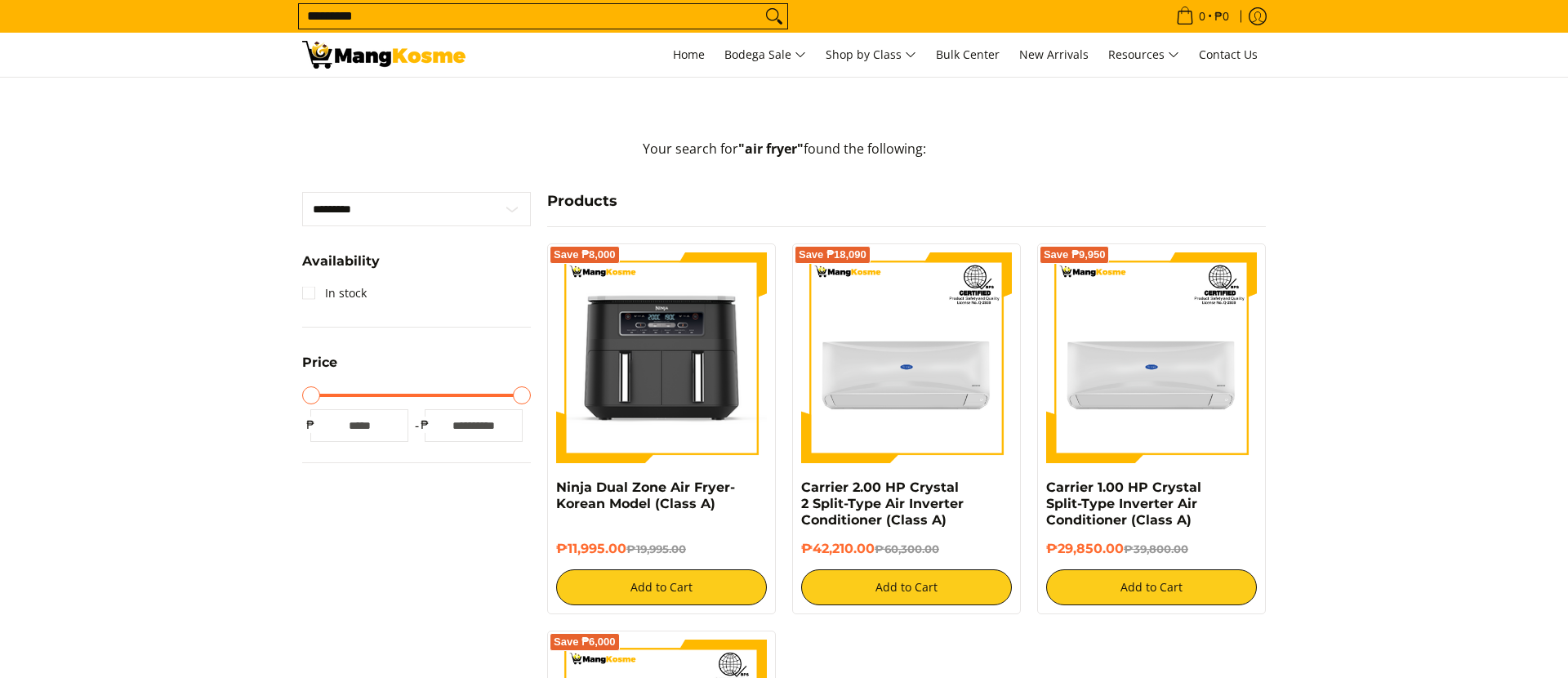 scroll, scrollTop: 0, scrollLeft: 0, axis: both 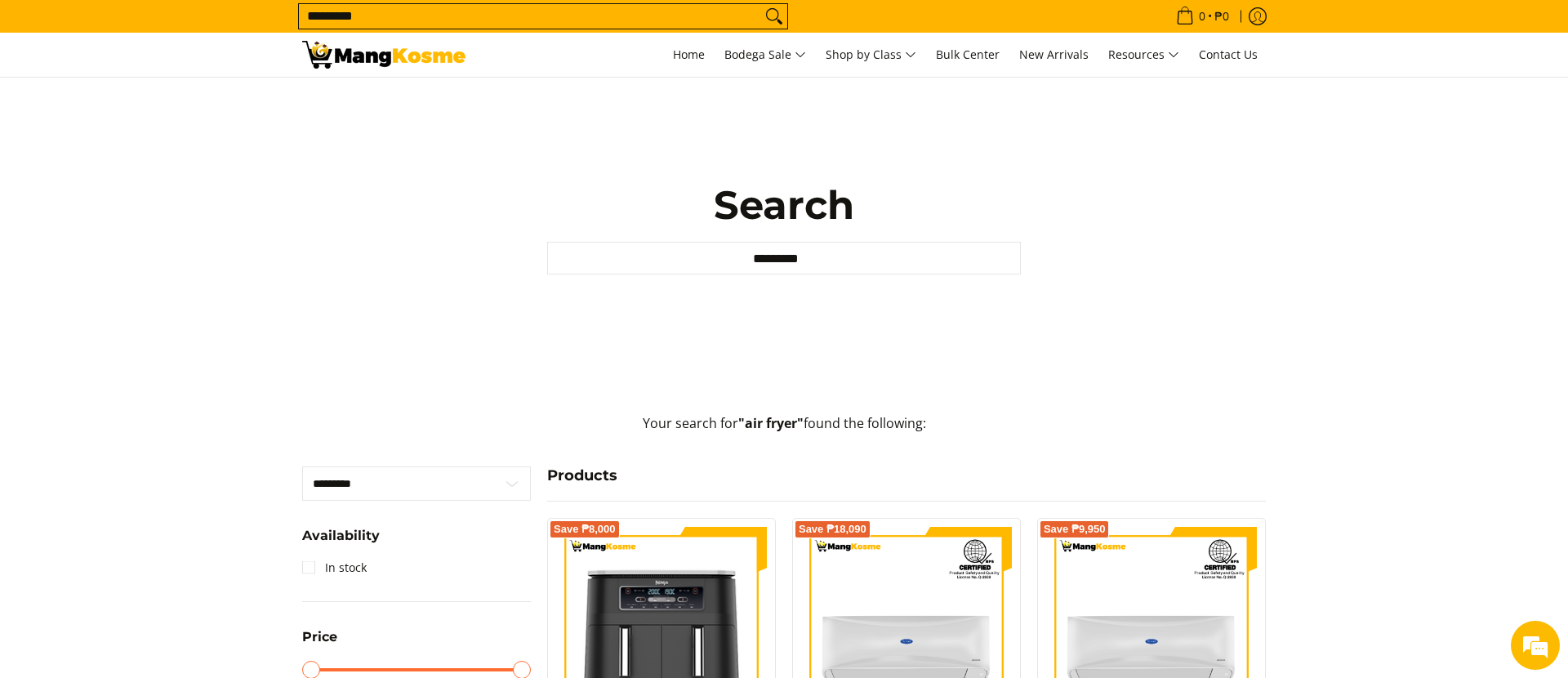 click at bounding box center [384, 55] 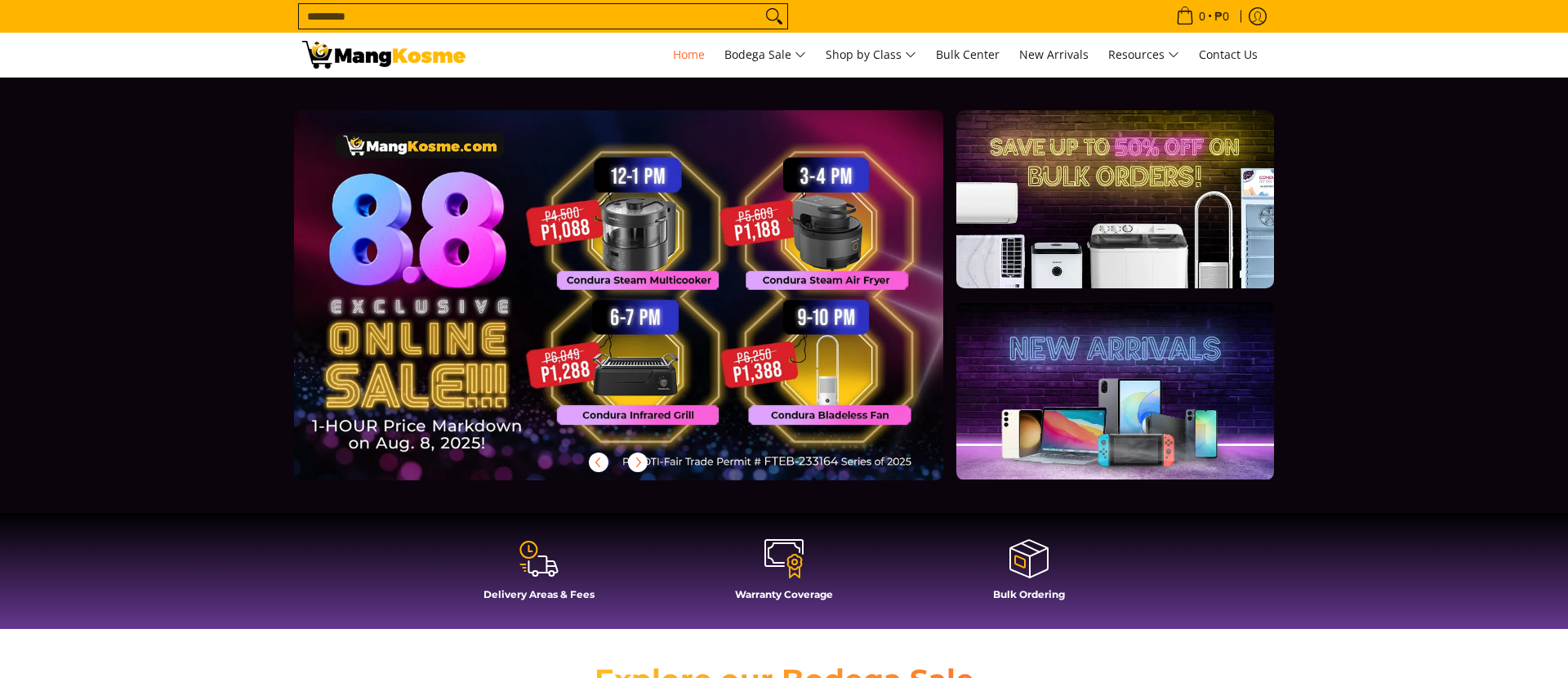 scroll, scrollTop: 0, scrollLeft: 0, axis: both 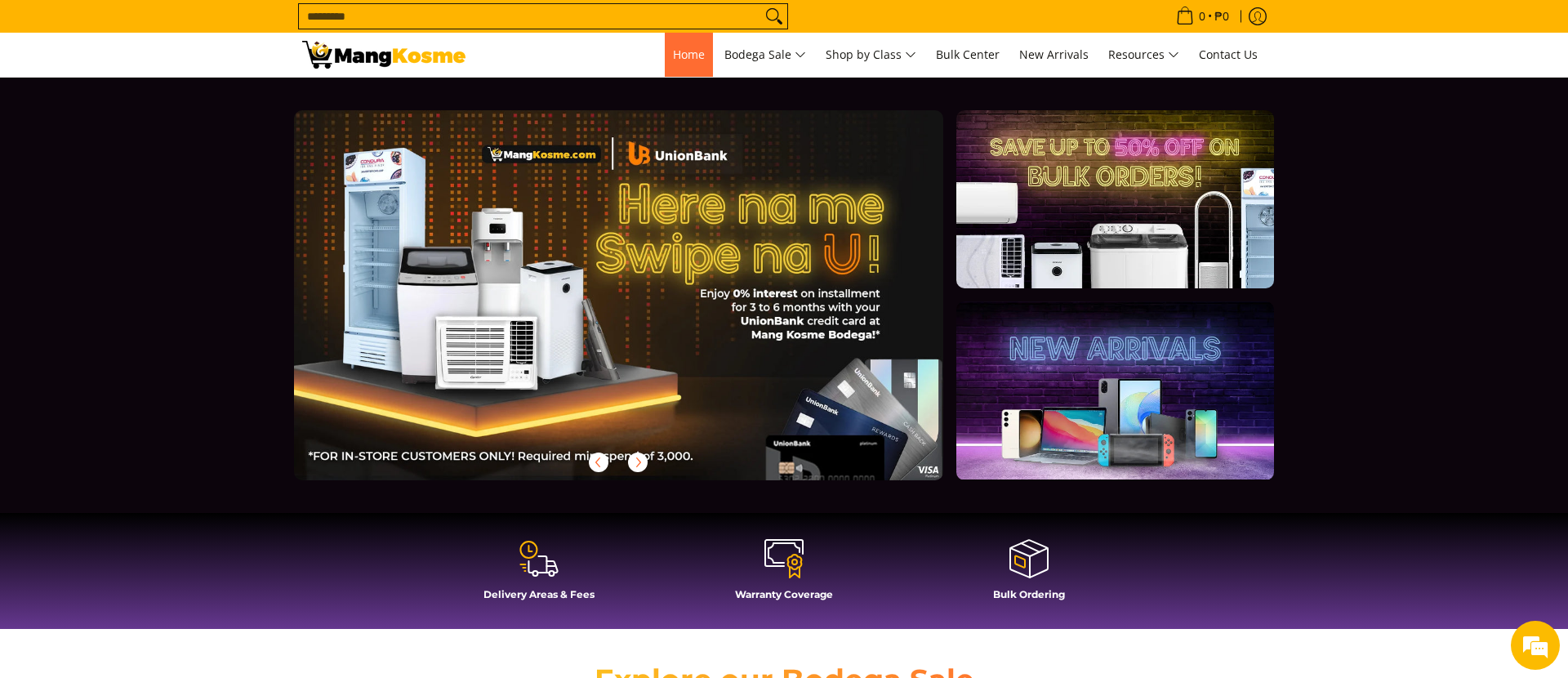 click on "Home" at bounding box center (688, 54) 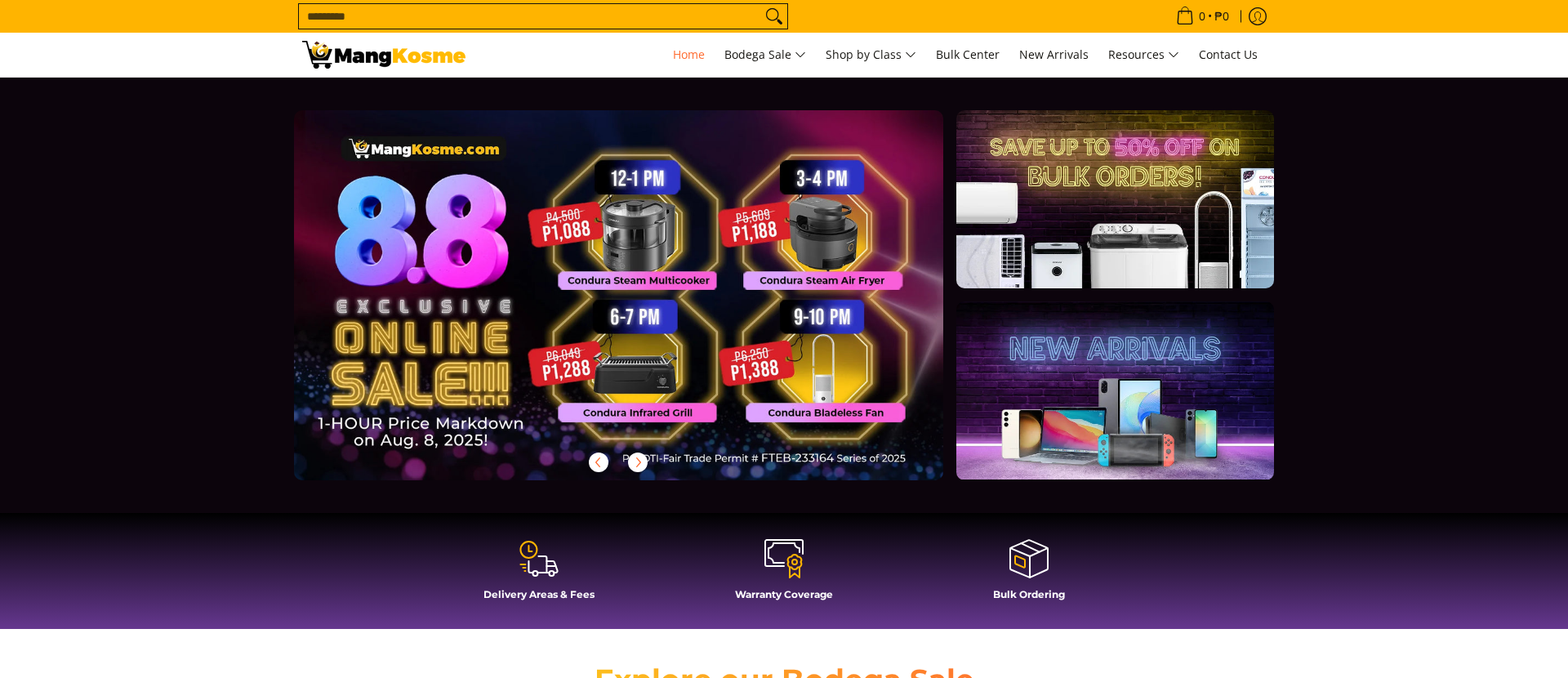 scroll, scrollTop: 0, scrollLeft: 0, axis: both 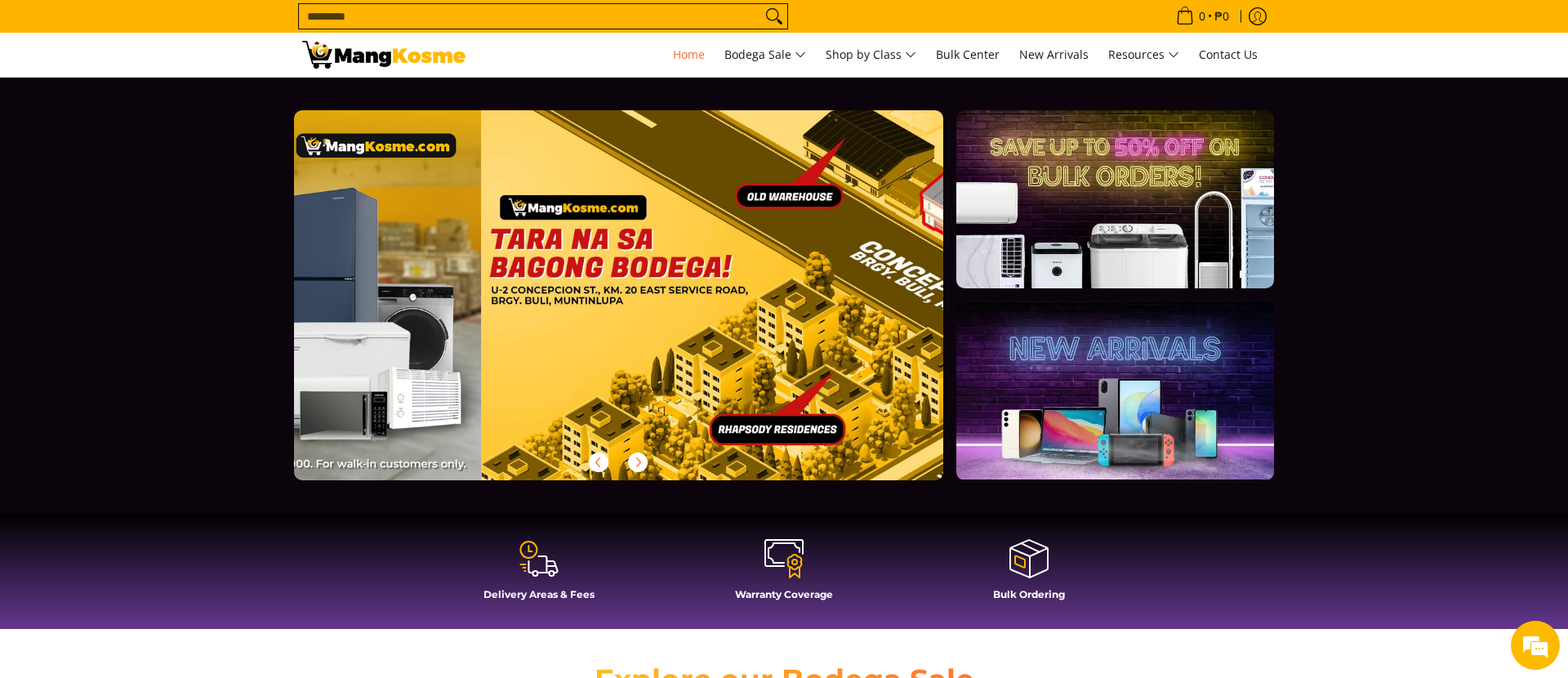 drag, startPoint x: 561, startPoint y: 324, endPoint x: 440, endPoint y: 341, distance: 122.18838 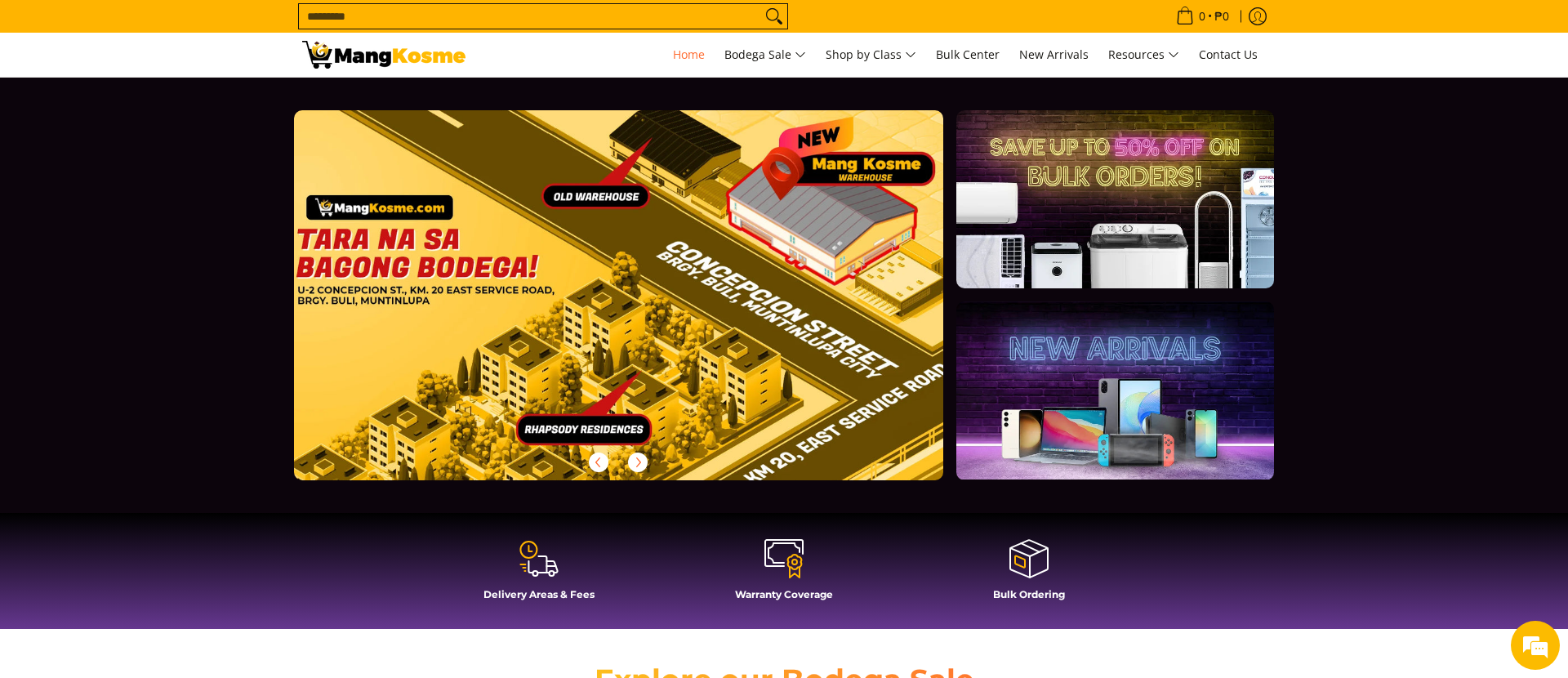 drag, startPoint x: 756, startPoint y: 349, endPoint x: 452, endPoint y: 356, distance: 304.08058 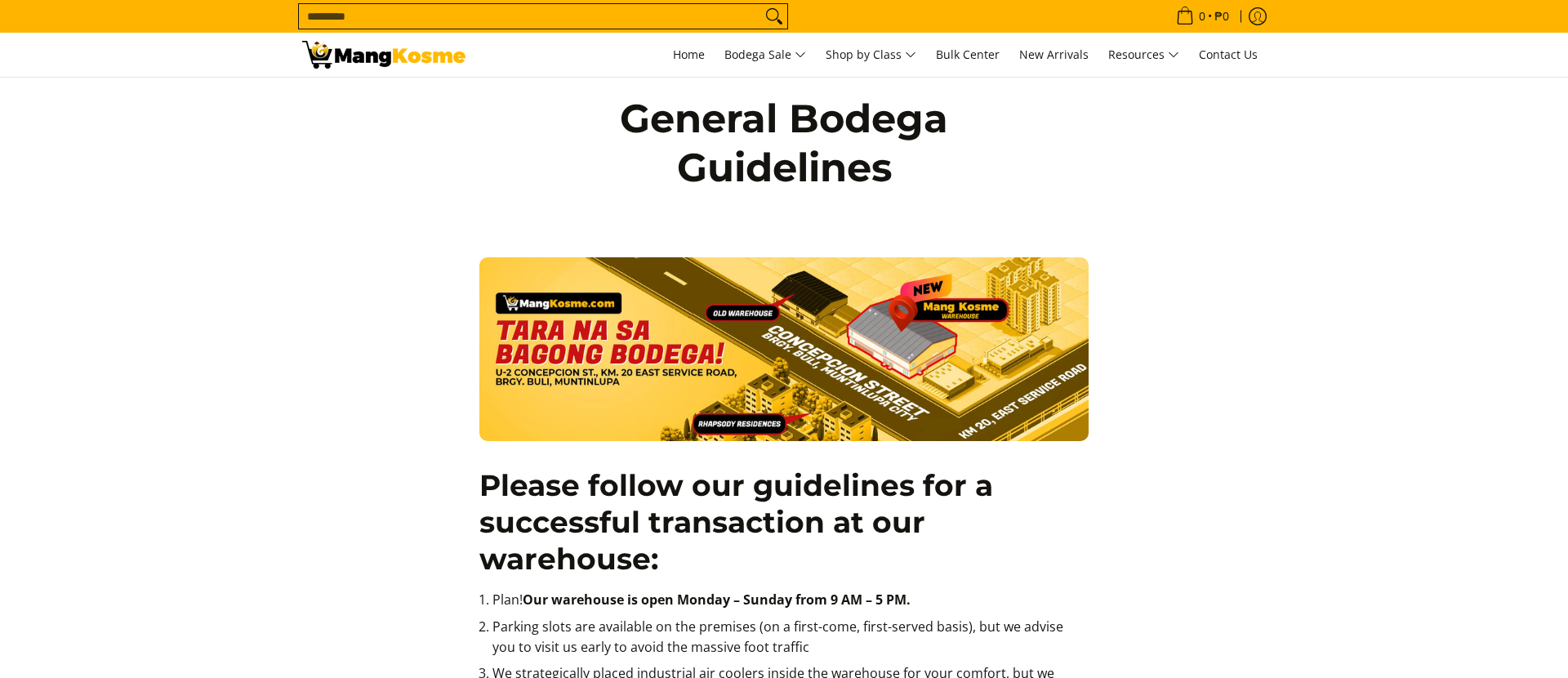 scroll, scrollTop: 0, scrollLeft: 0, axis: both 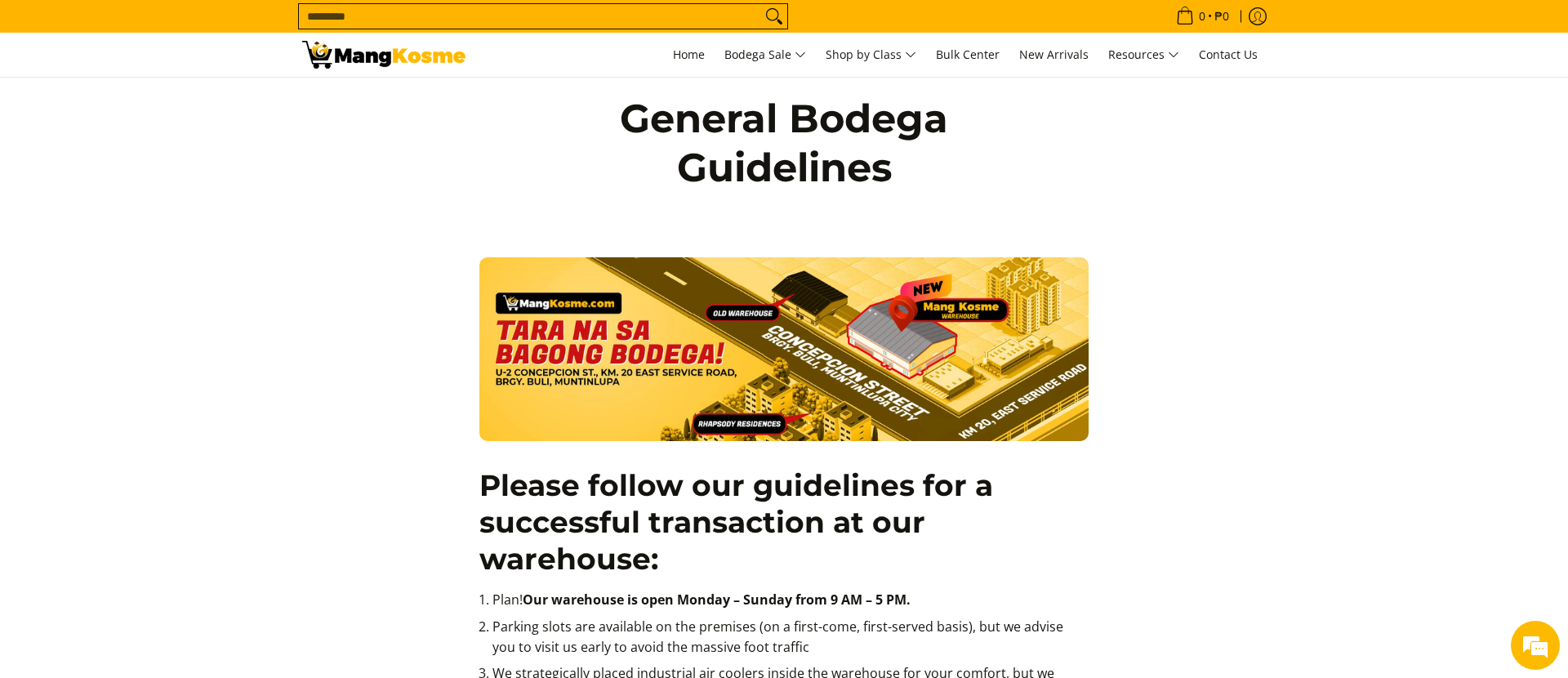 click on "Search..." at bounding box center (530, 16) 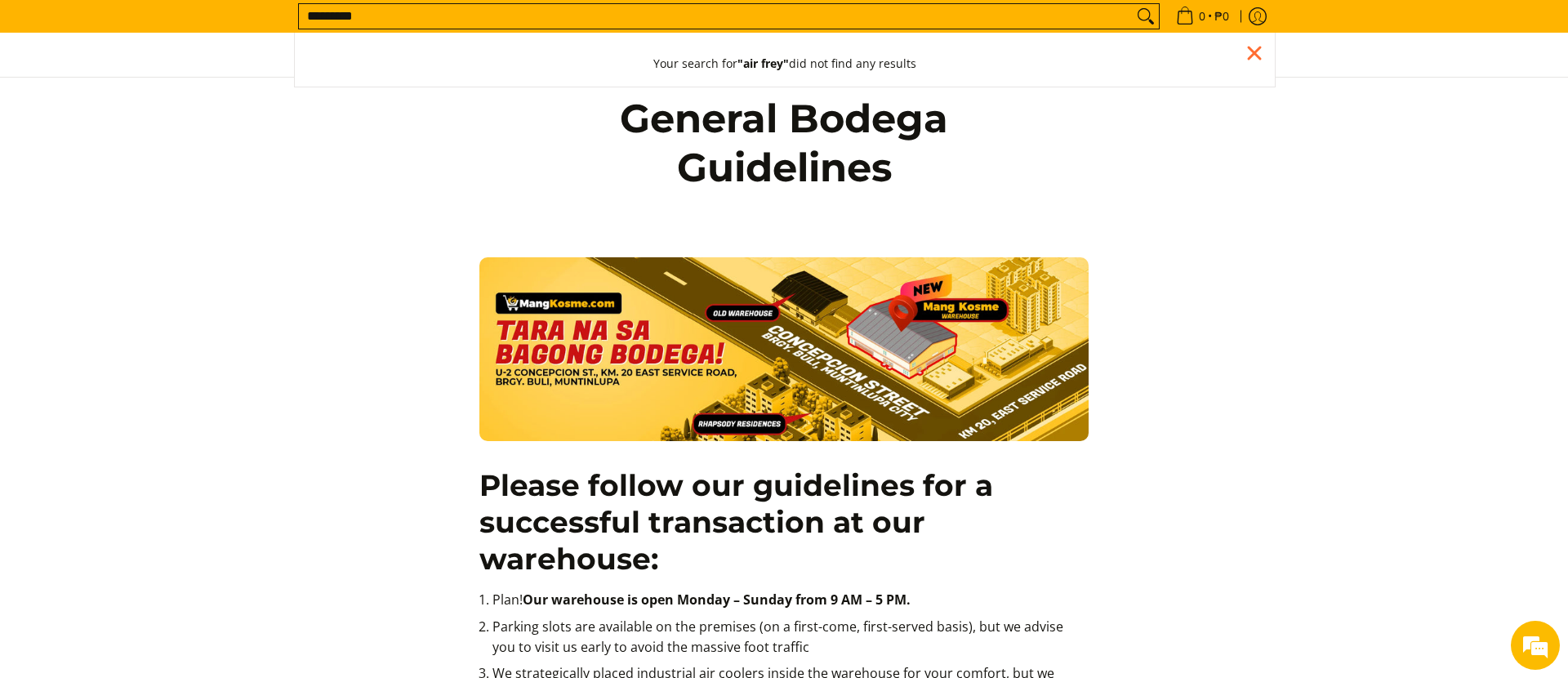 type on "*********" 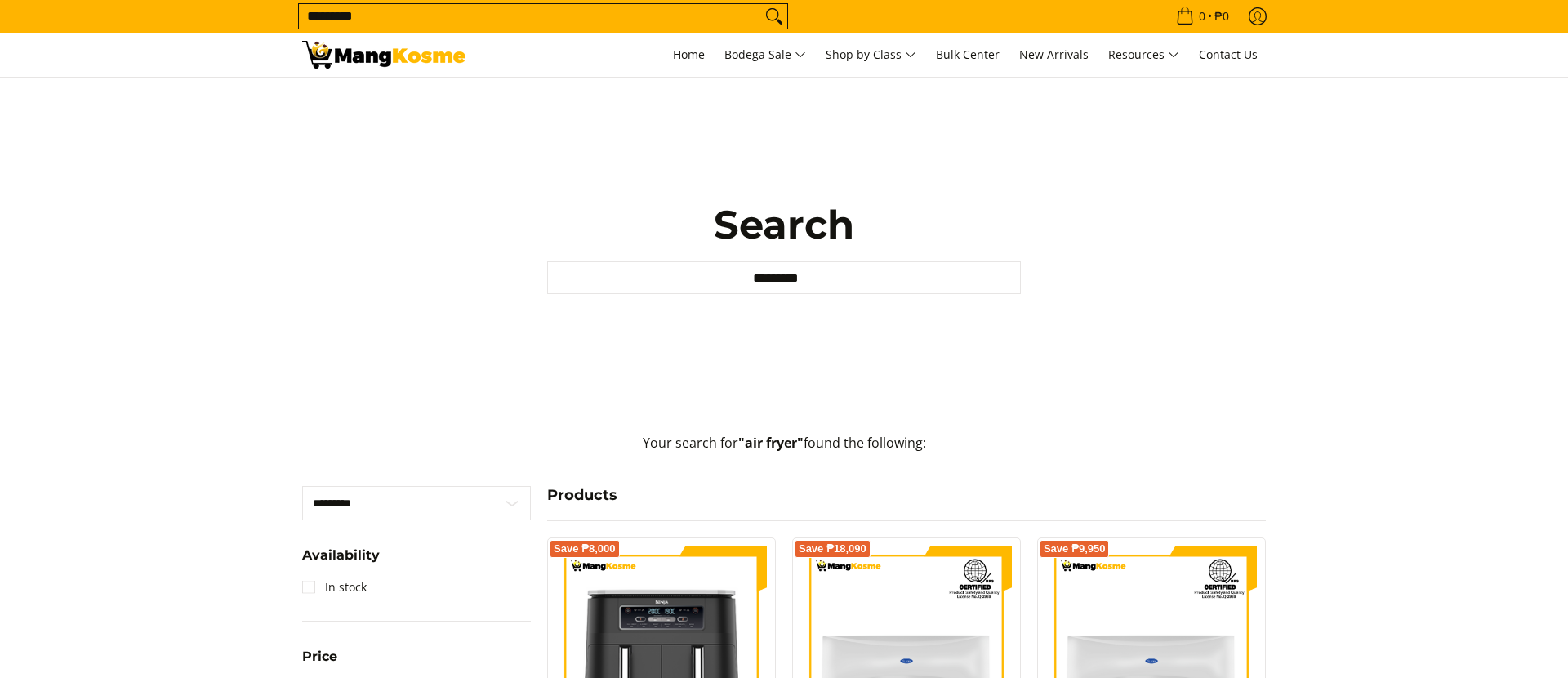 scroll, scrollTop: 0, scrollLeft: 0, axis: both 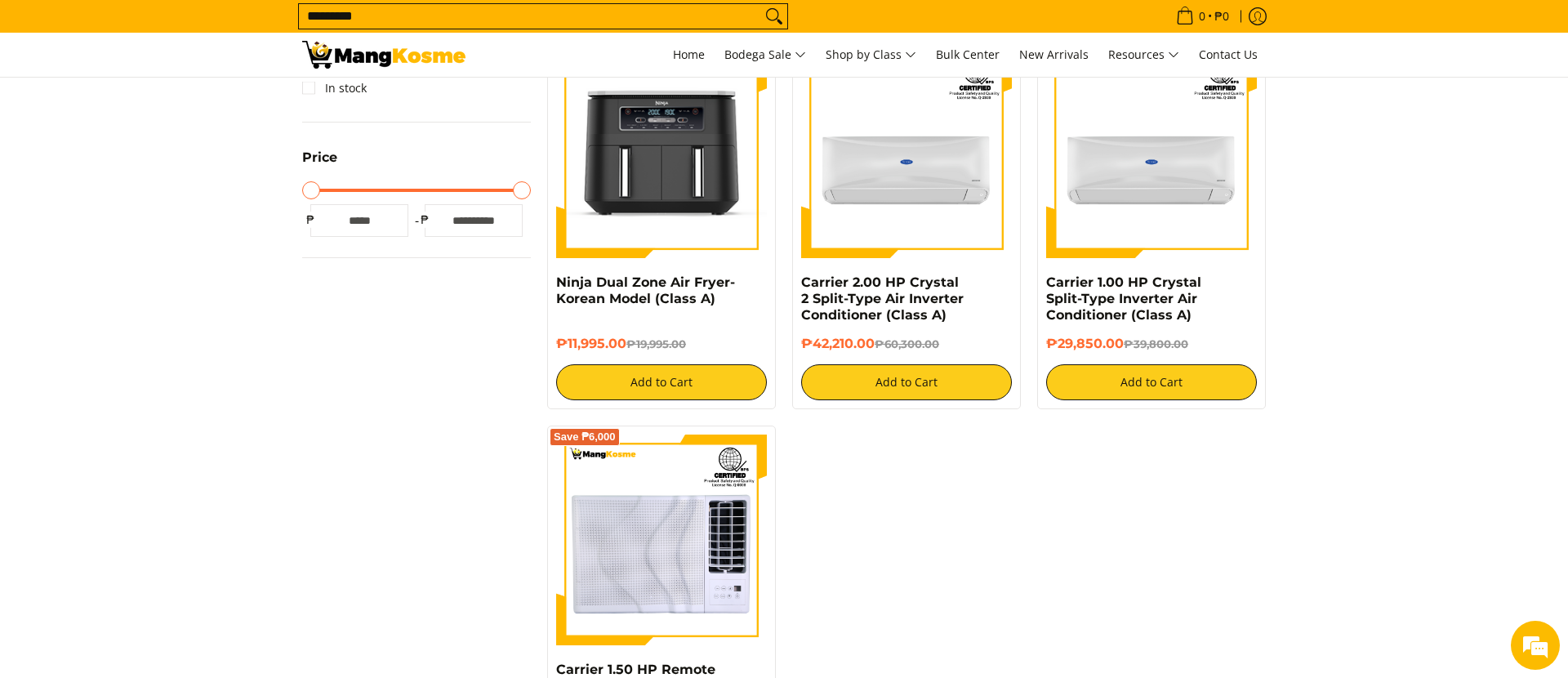 click at bounding box center (384, 55) 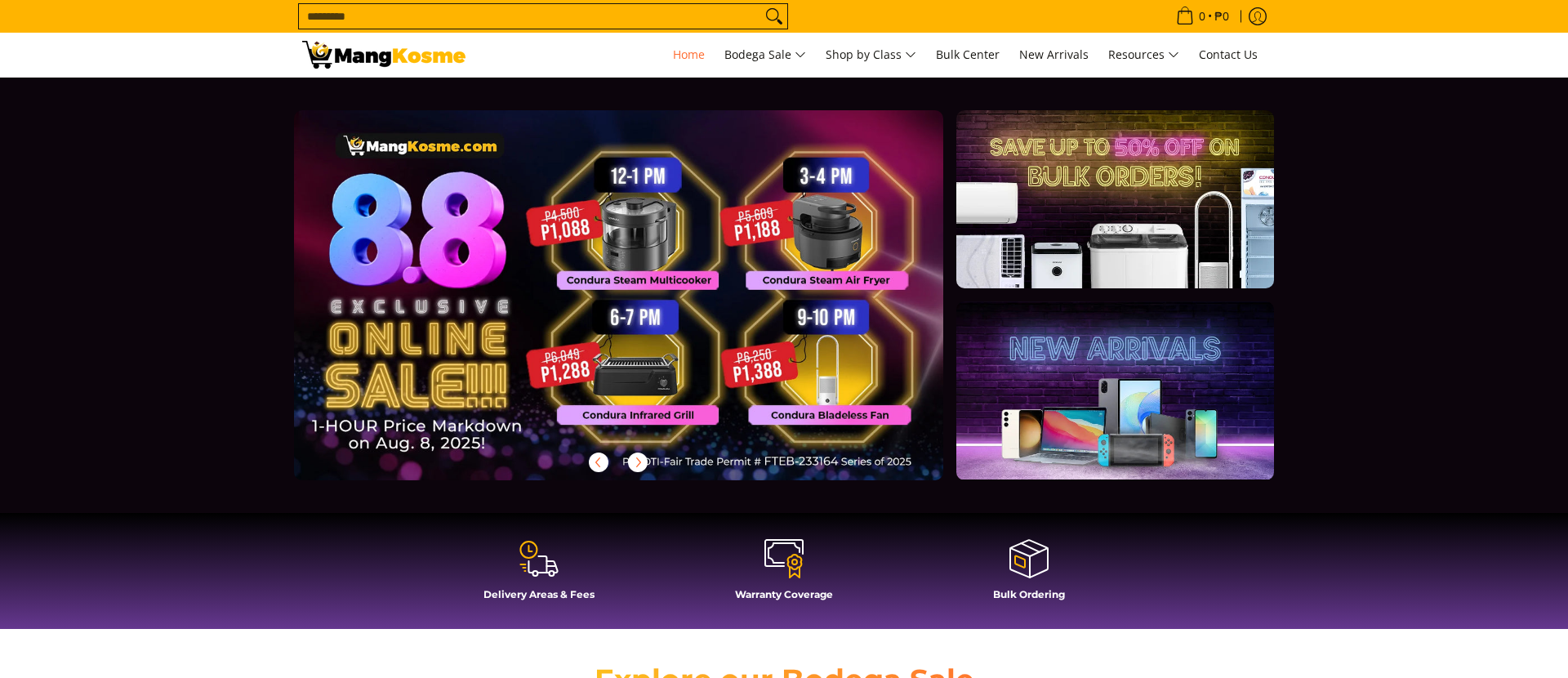 scroll, scrollTop: 0, scrollLeft: 0, axis: both 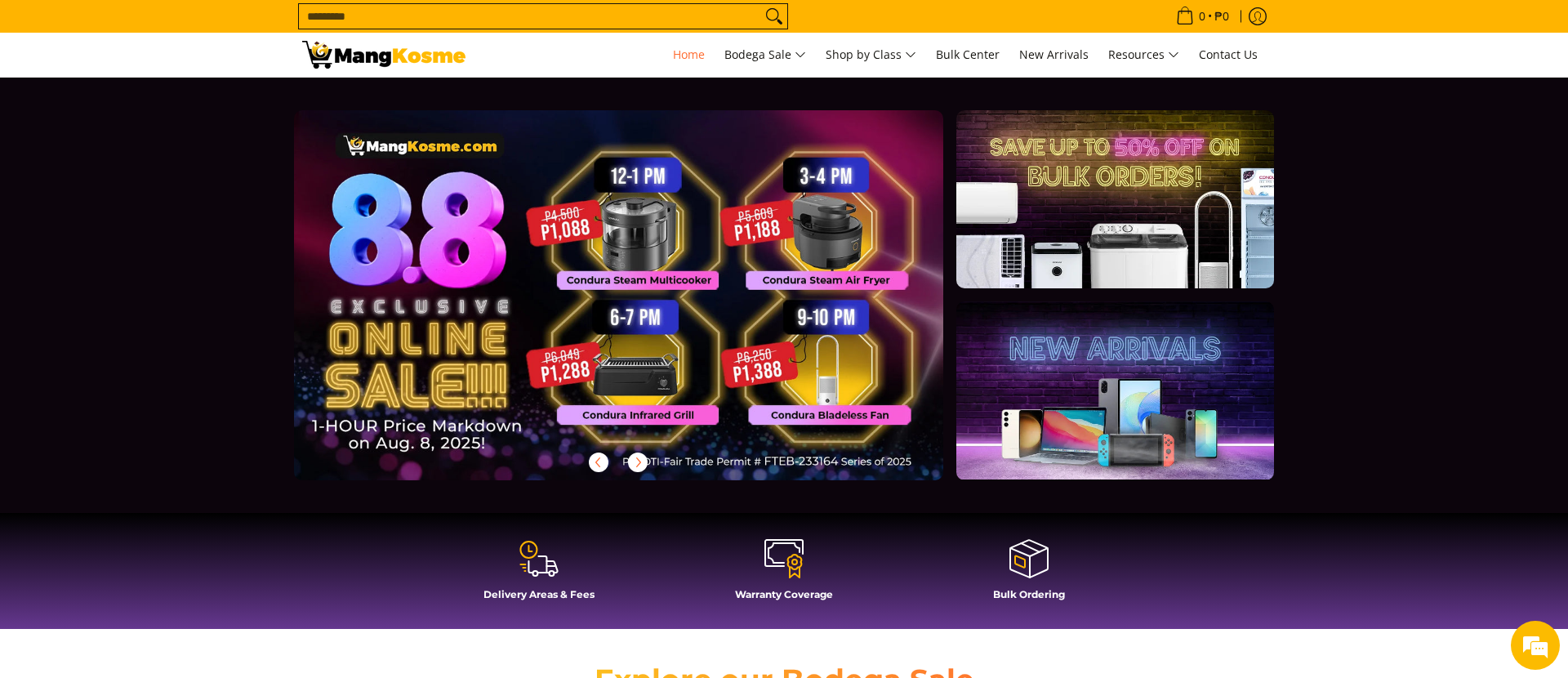 click at bounding box center (644, 308) 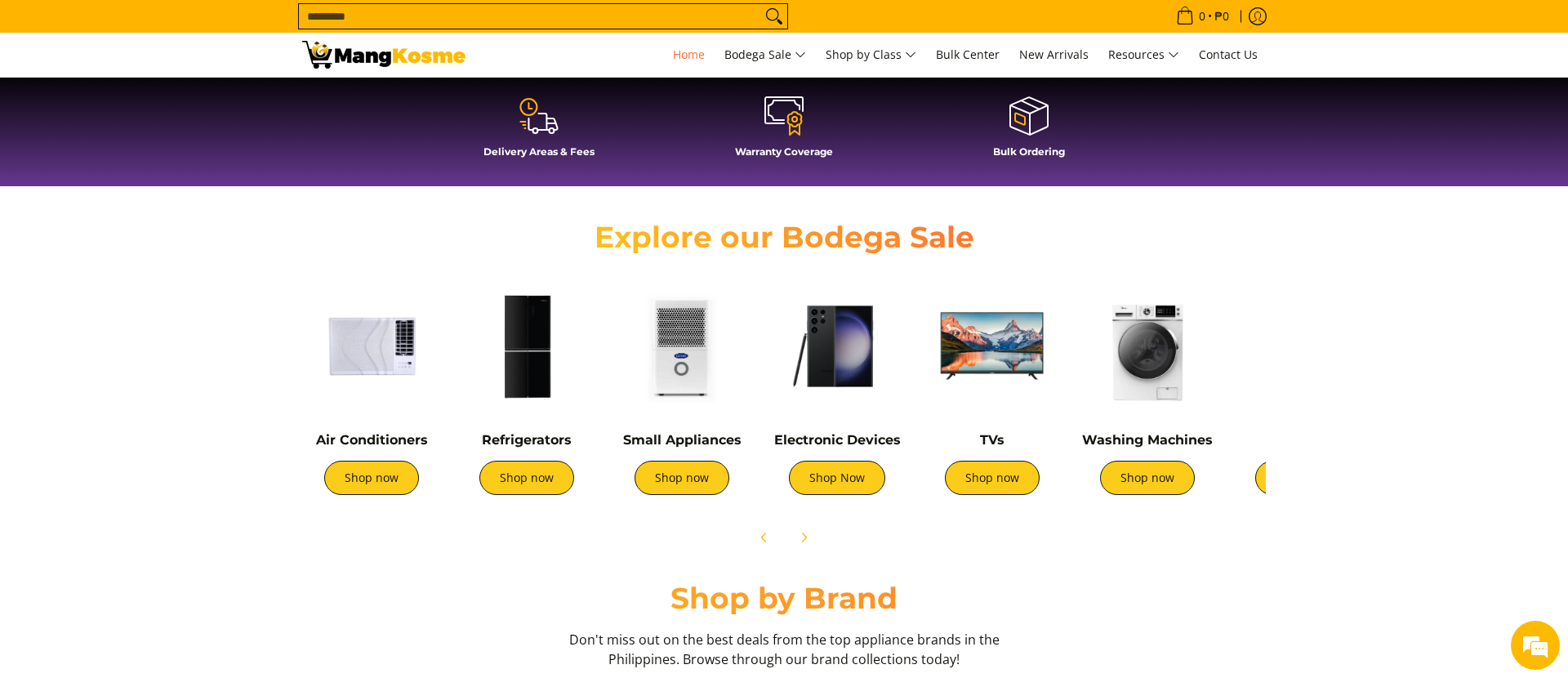 scroll, scrollTop: 0, scrollLeft: 0, axis: both 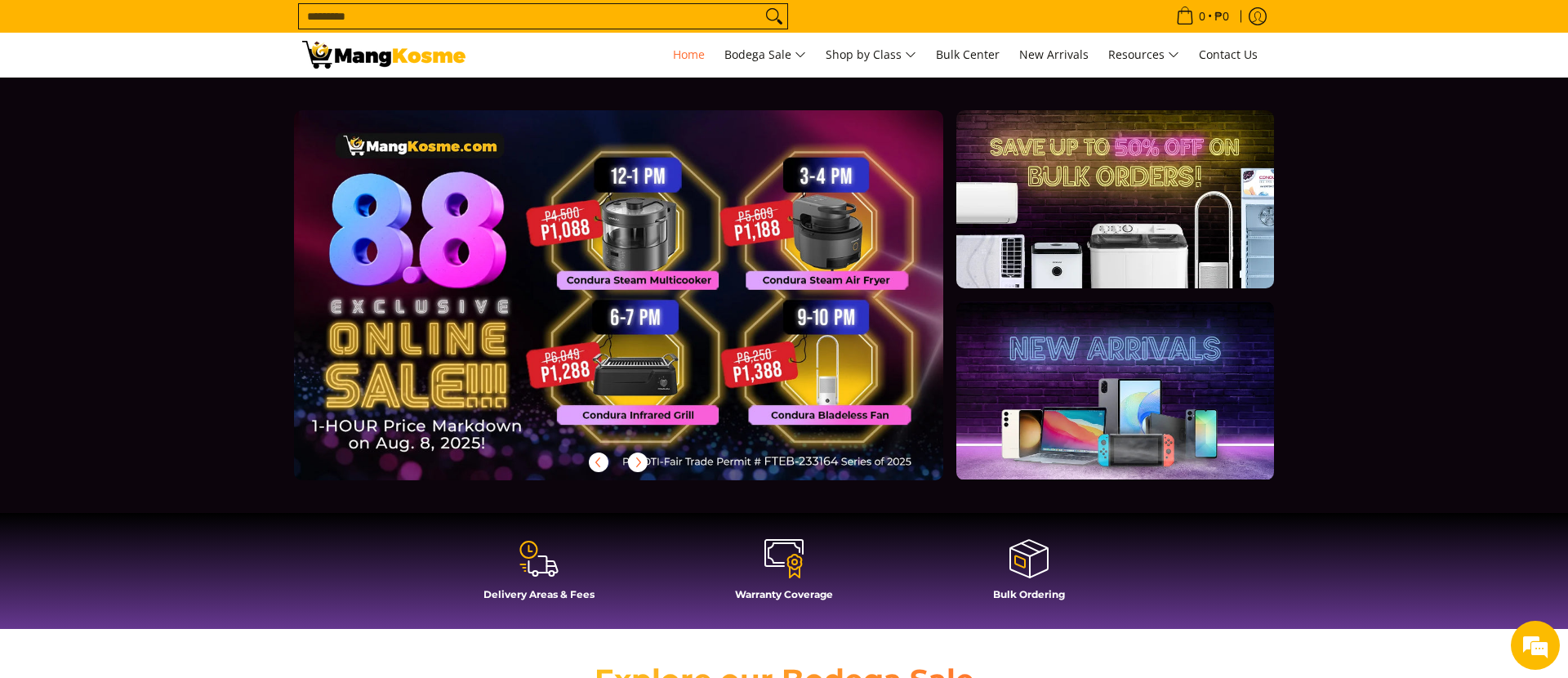click at bounding box center [644, 308] 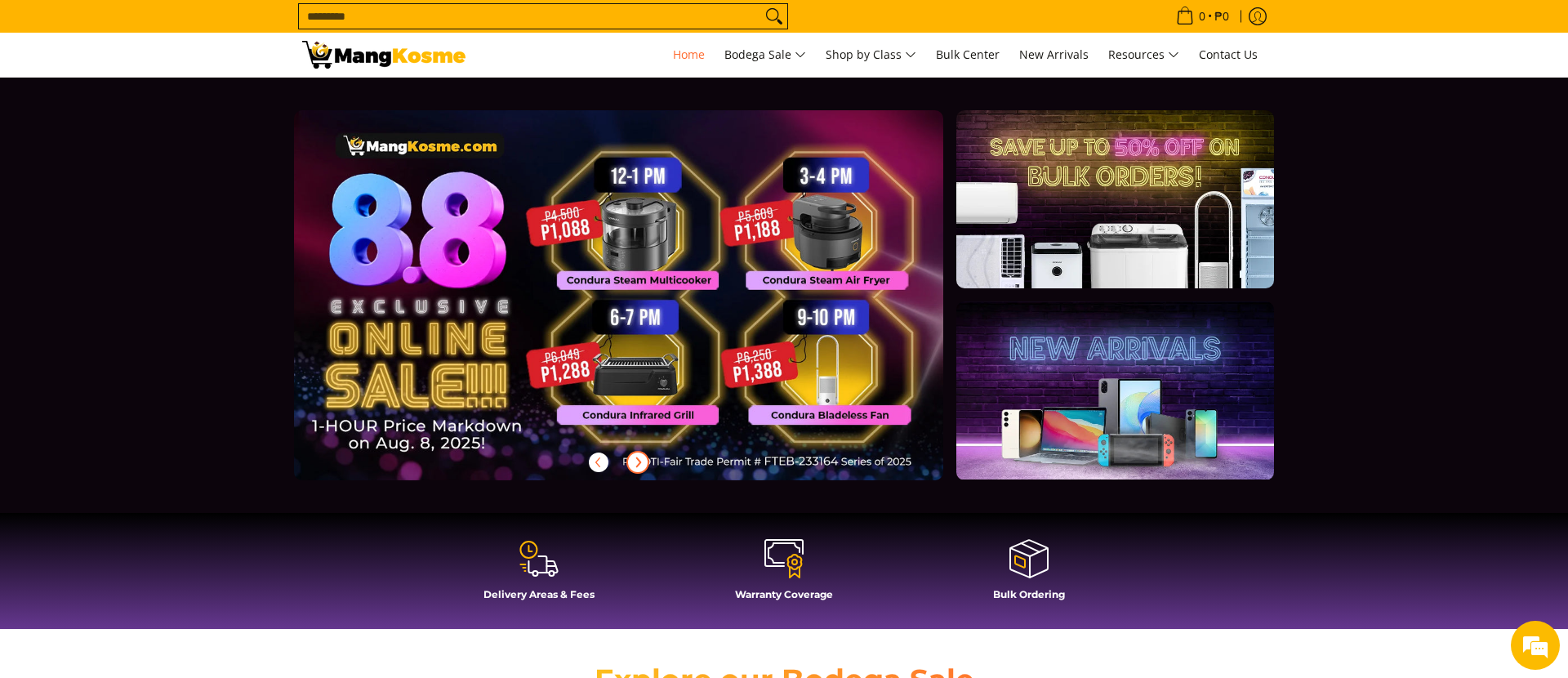click 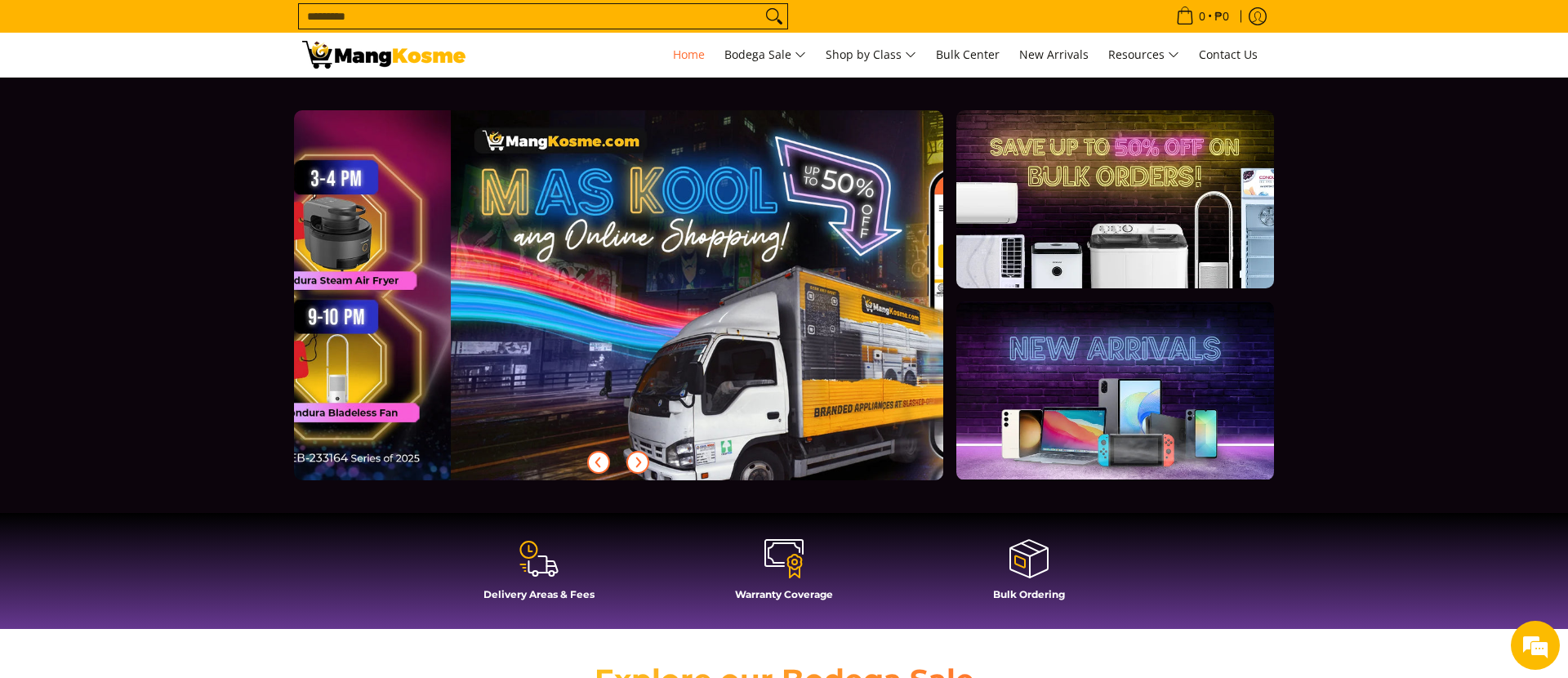 scroll, scrollTop: 0, scrollLeft: 649, axis: horizontal 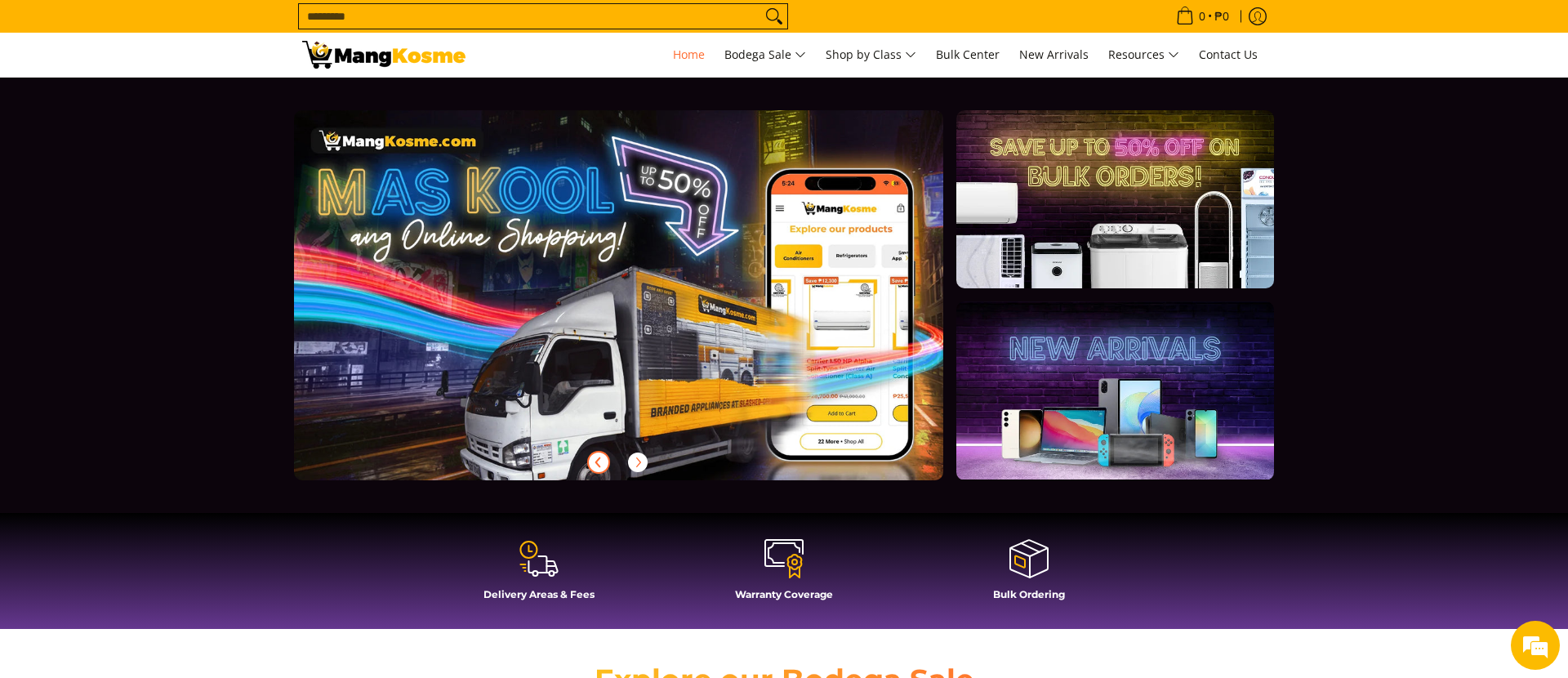 click at bounding box center (599, 462) 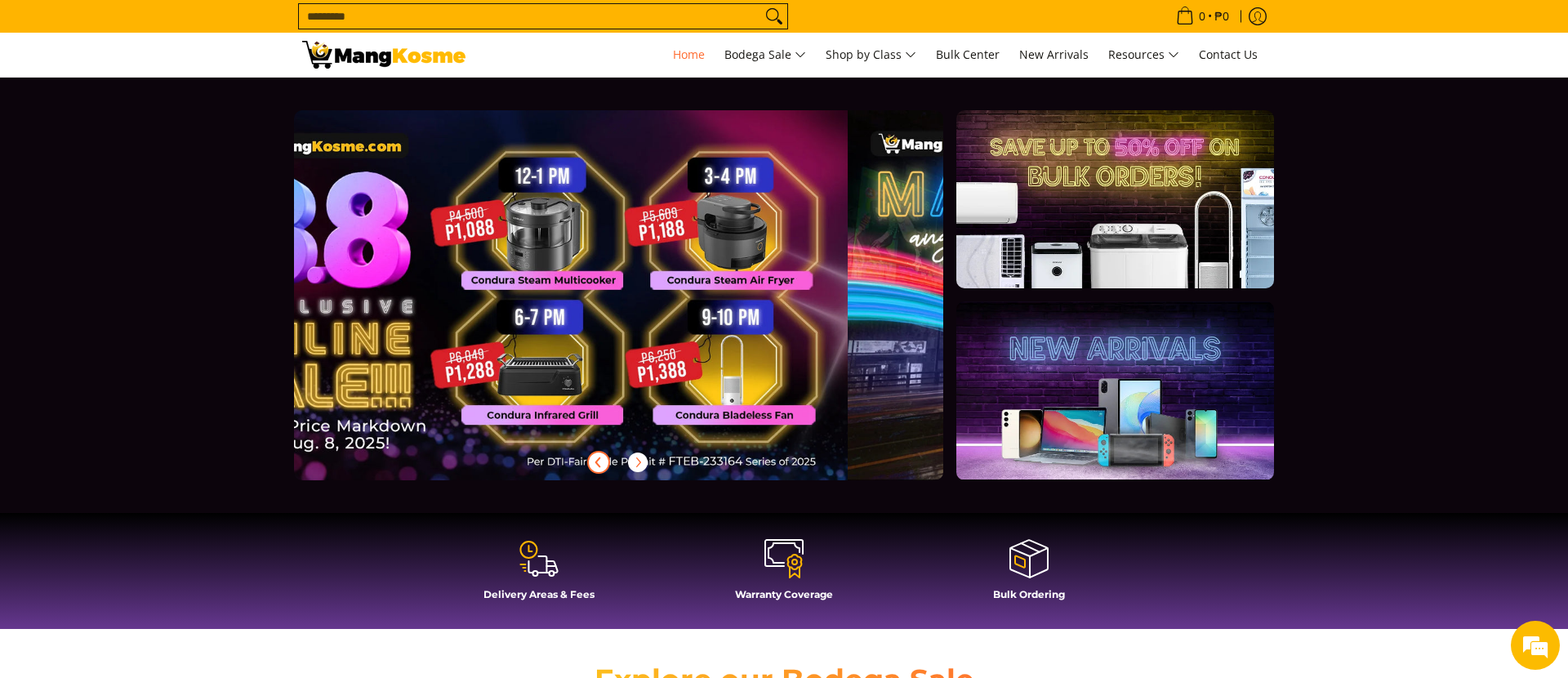 scroll, scrollTop: 0, scrollLeft: 0, axis: both 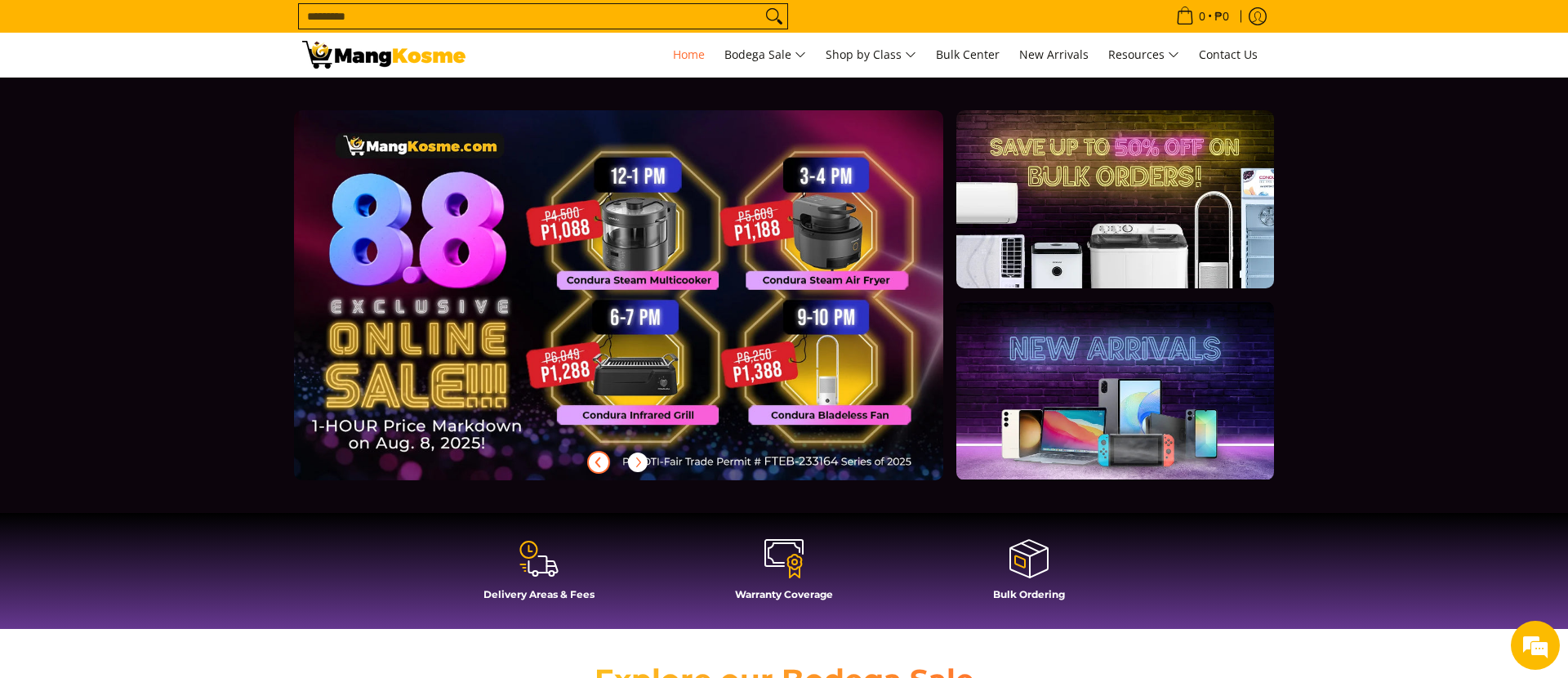 click at bounding box center [644, 308] 